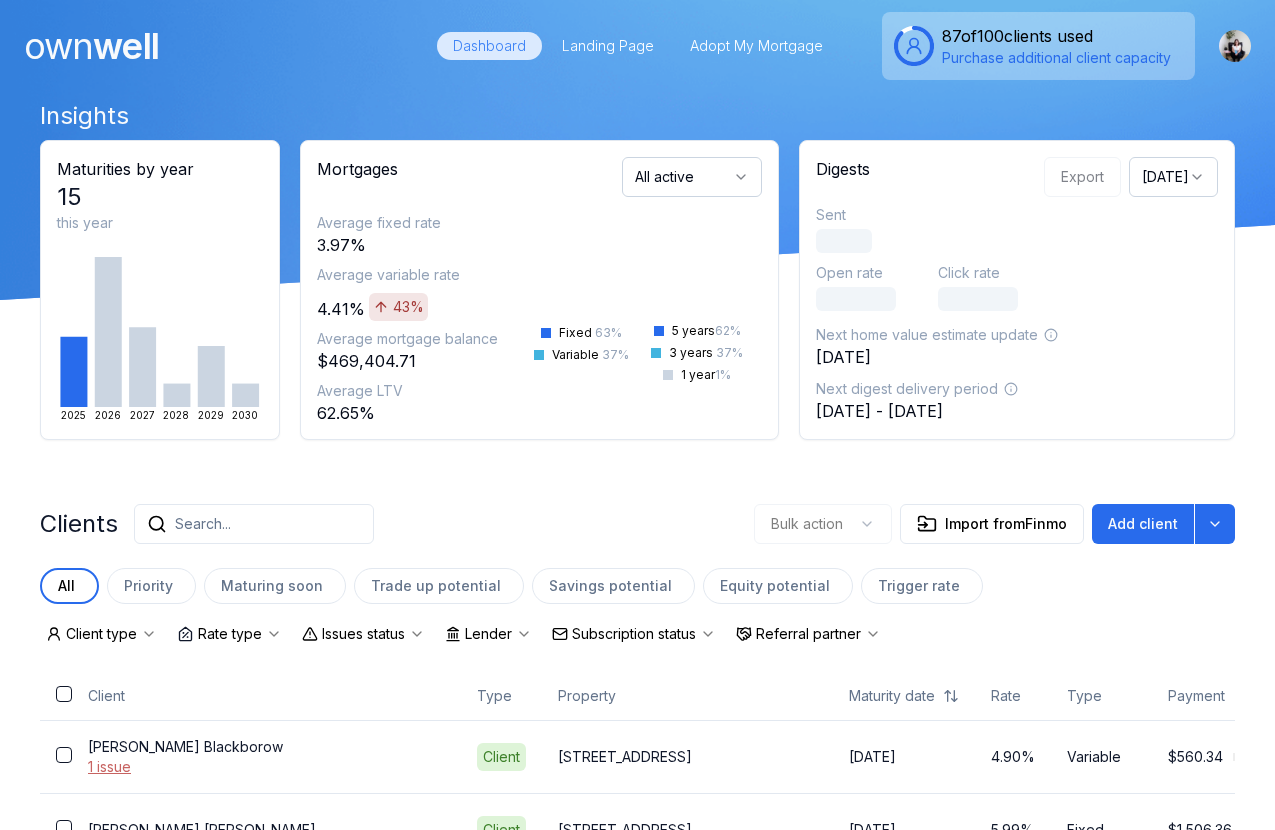 scroll, scrollTop: 0, scrollLeft: 0, axis: both 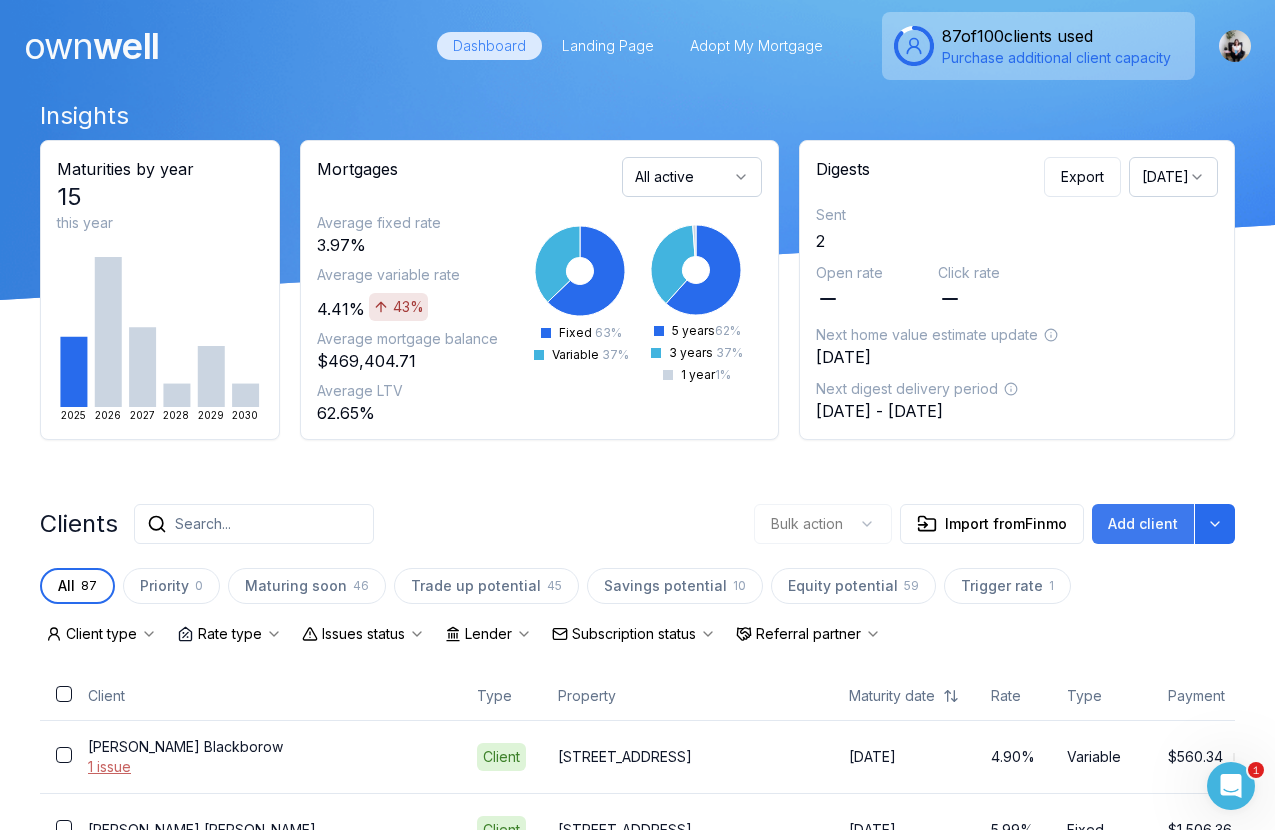 click on "Add client" at bounding box center (1143, 524) 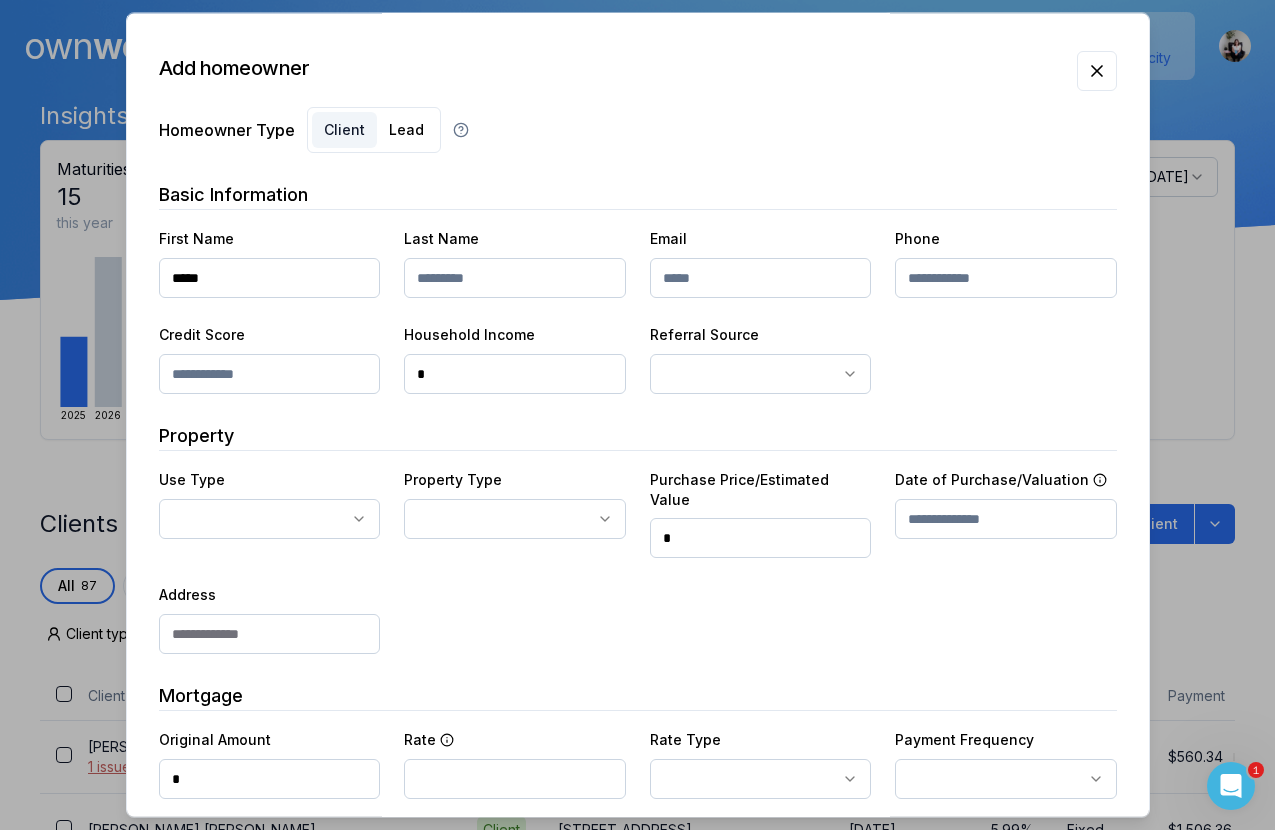 type on "*****" 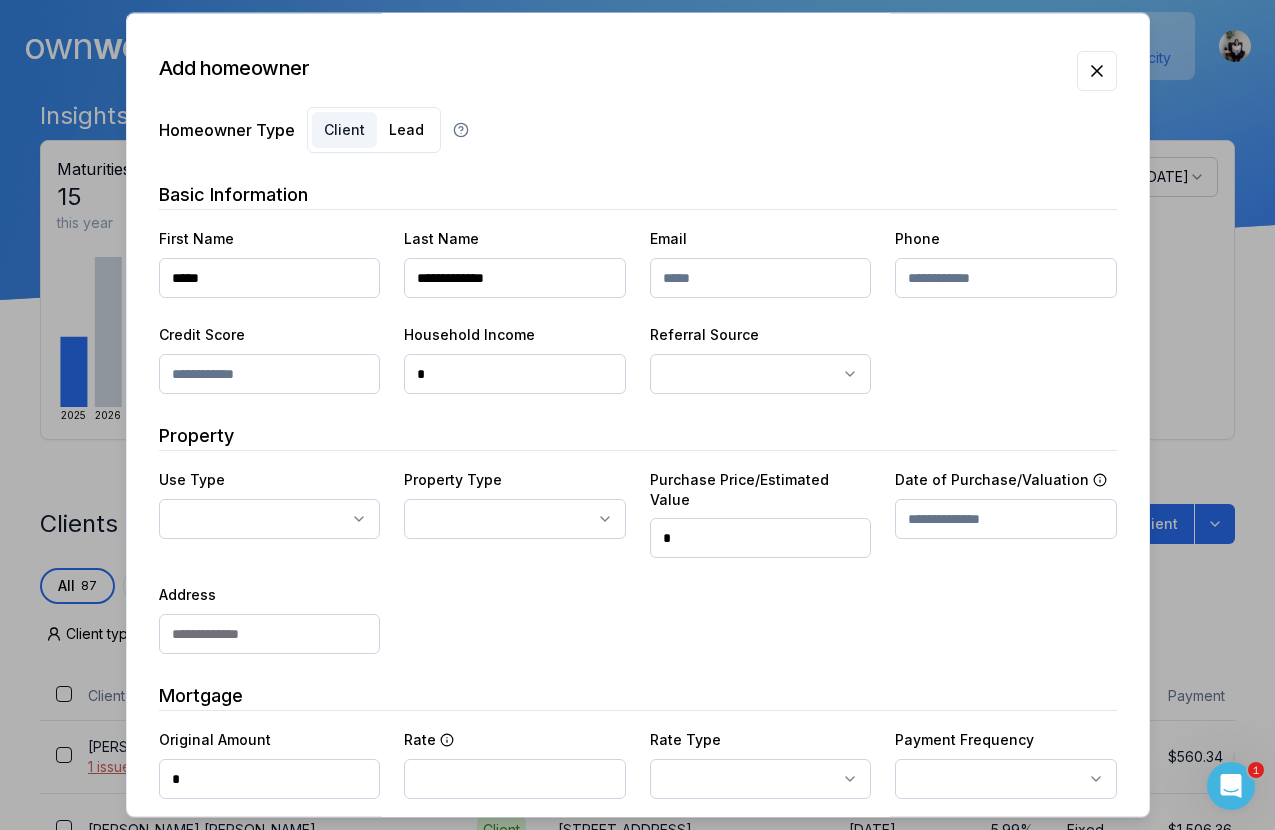 type on "**********" 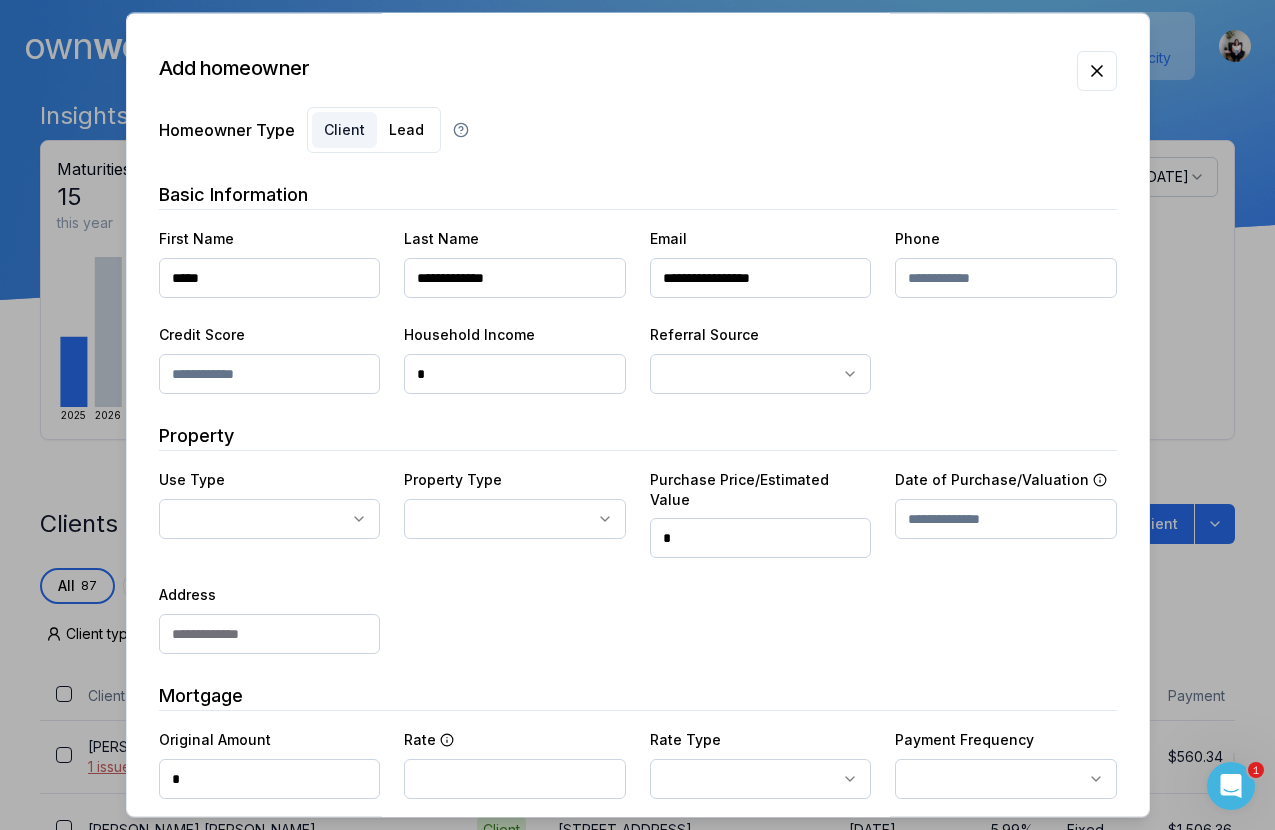 type on "**********" 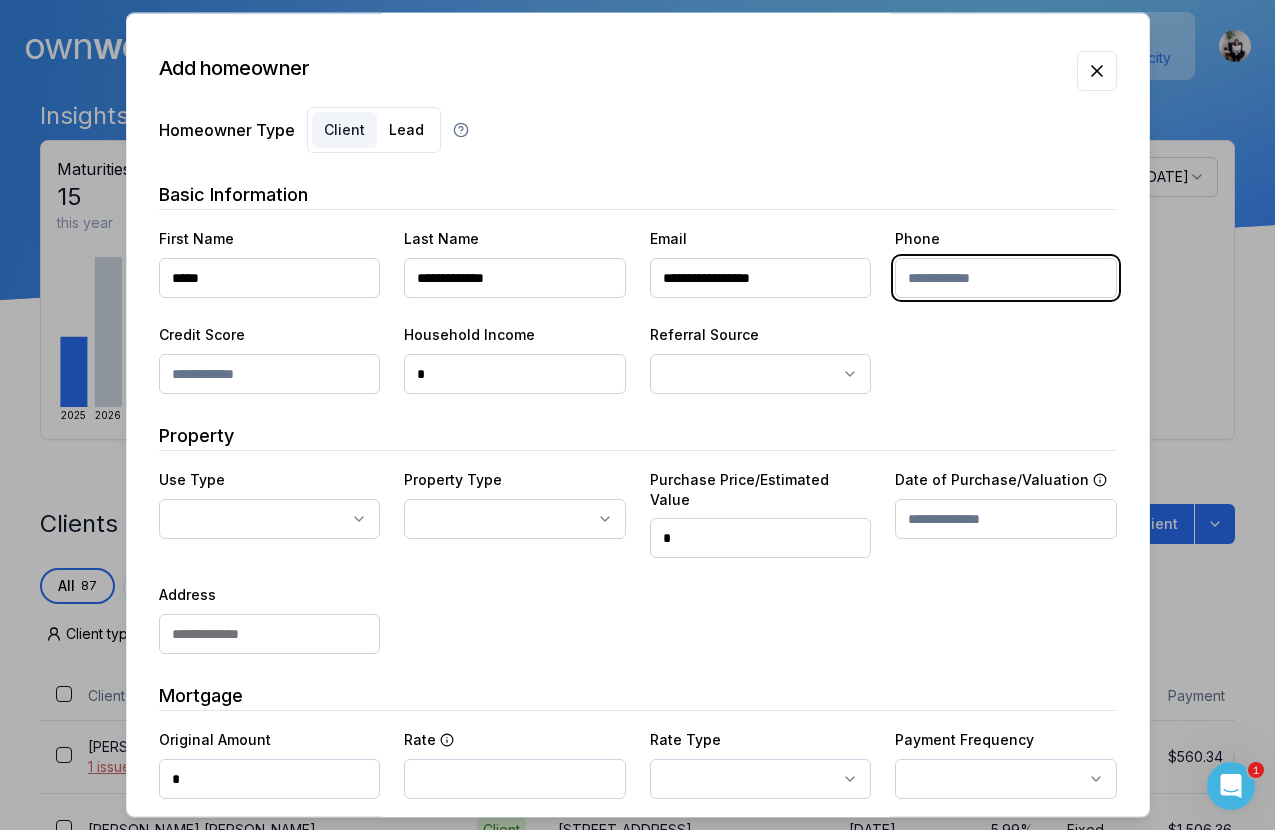 click at bounding box center (1006, 278) 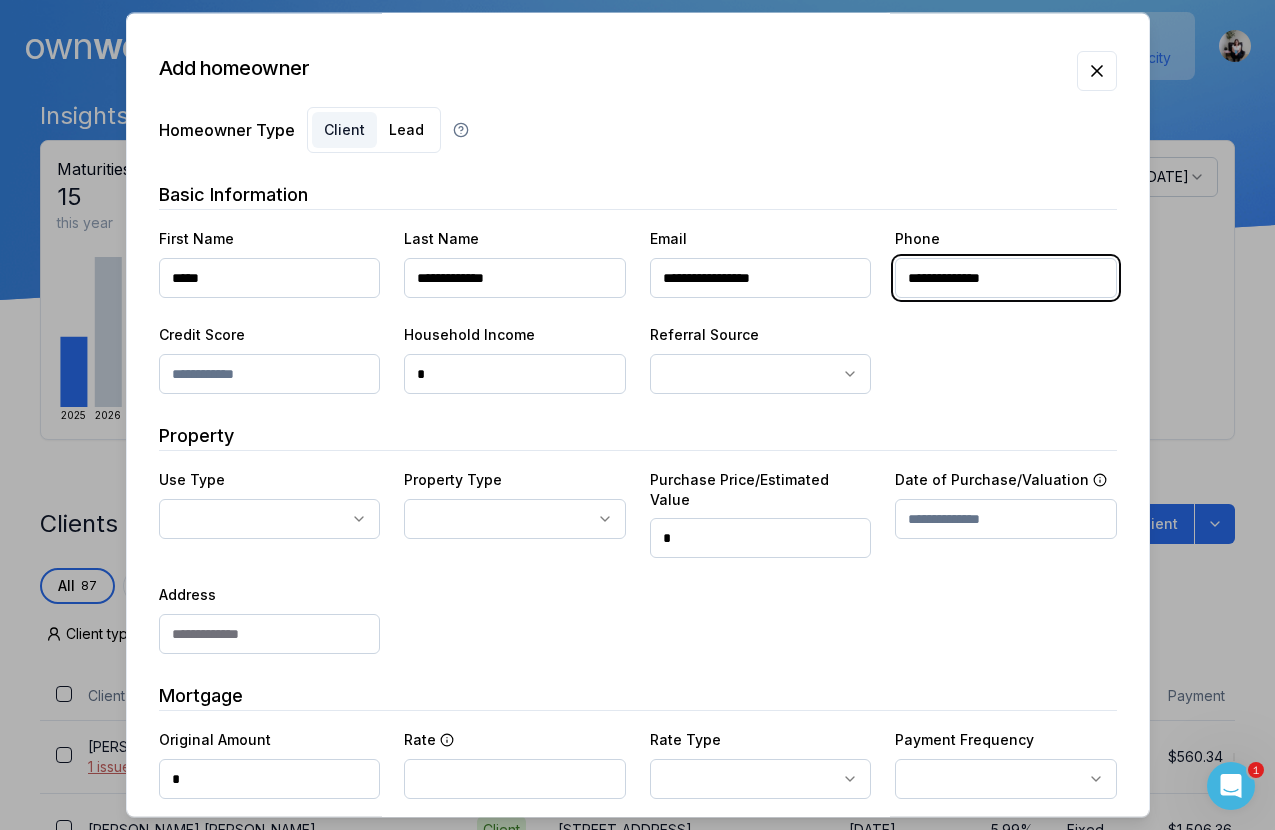 type on "**********" 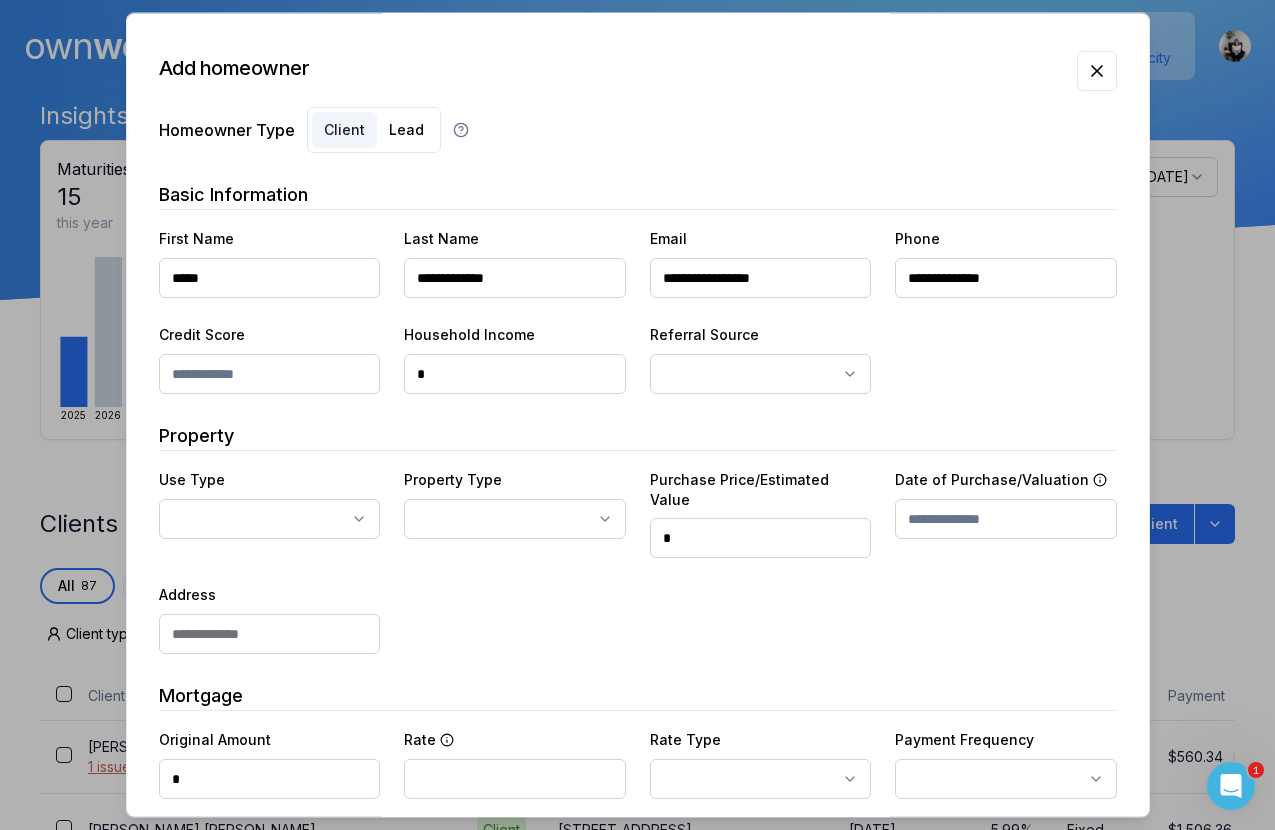 click at bounding box center (270, 374) 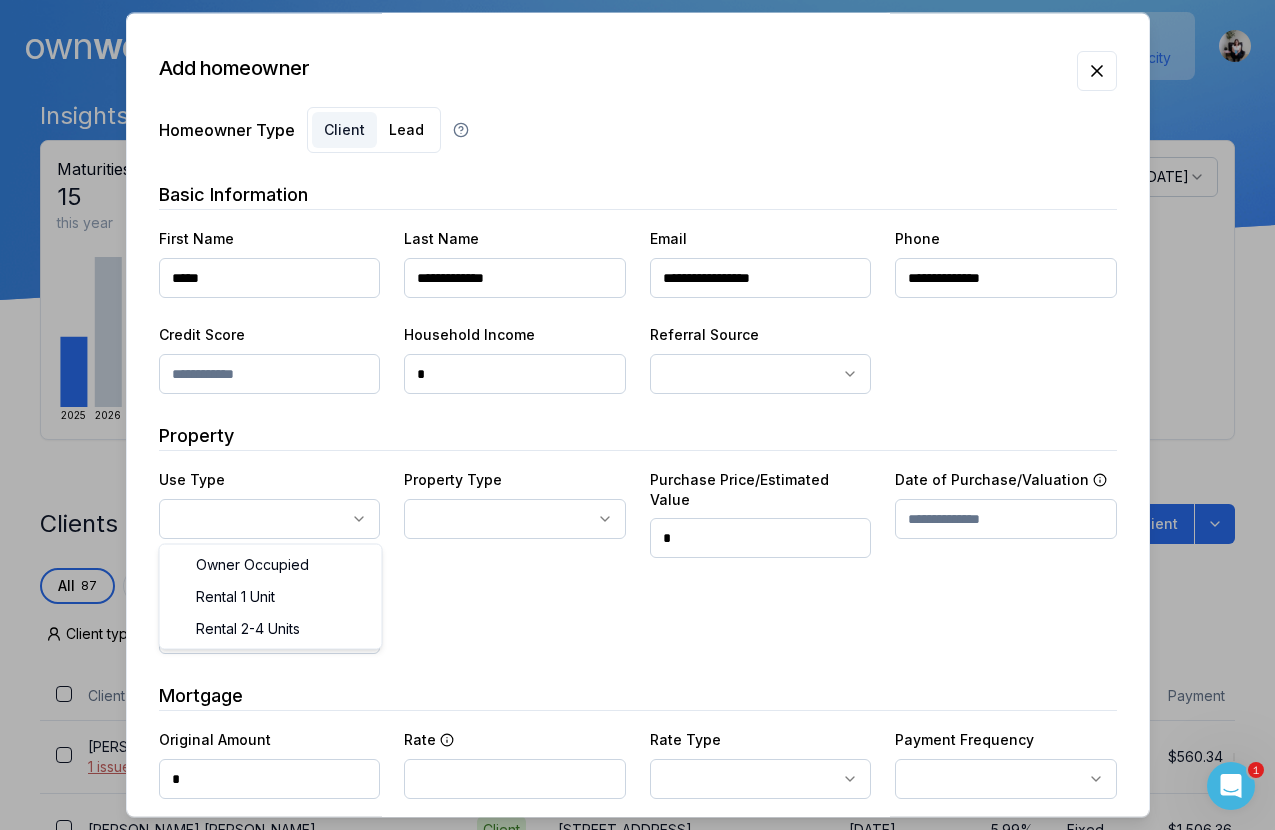 select on "**********" 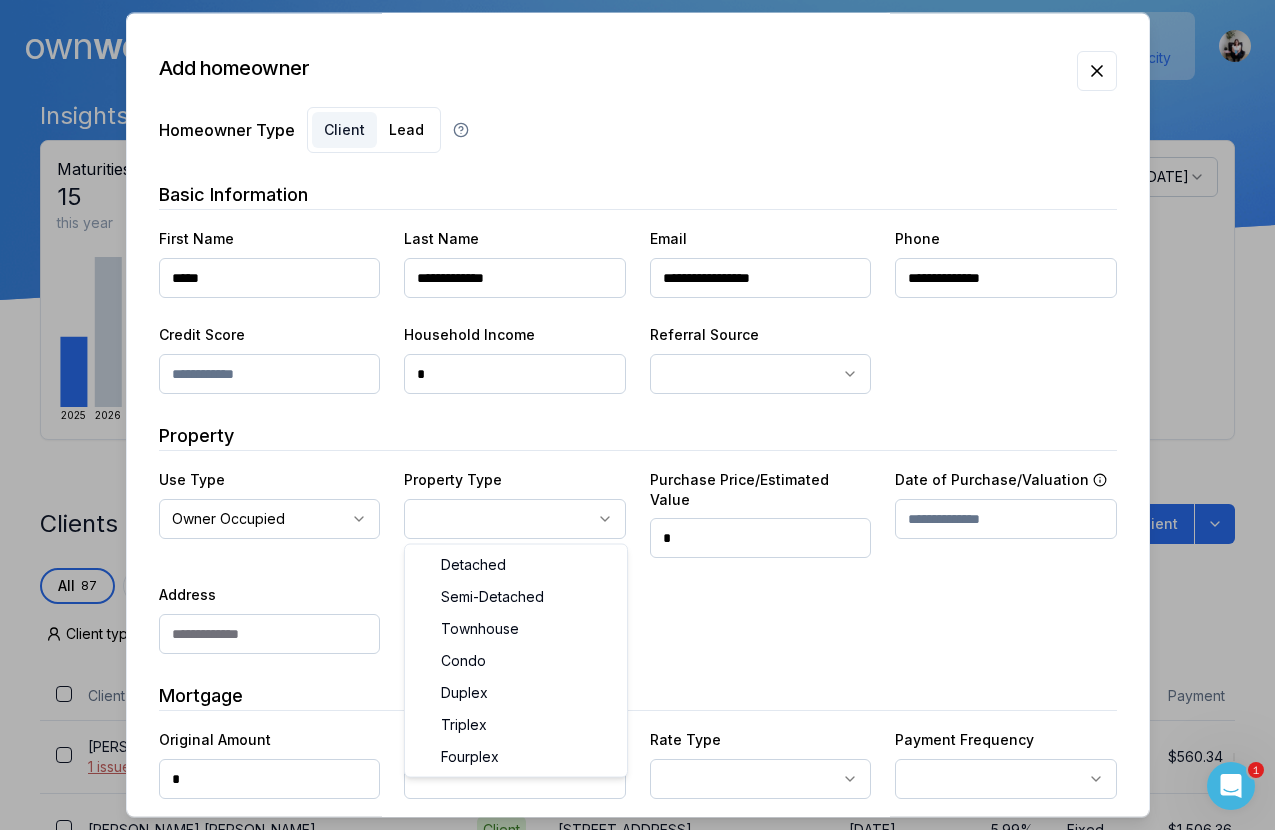 click on "Ownwell's platform is not optimized for mobile at this time.   For the best experience, please use a   desktop or laptop  to manage your account.   Note:  The   personalized homeownership reports   you generate for clients   are fully mobile-friendly   and can be easily viewed on any device. own well Dashboard Landing Page Adopt My Mortgage 87  of  100  clients used Purchase additional client capacity Insights Maturities by year 15 this year [DATE] 2026 2027 2028 2029 2030 Mortgages All active Average fixed rate 3.97% Average variable rate 4.41% 43% Average mortgage balance $469,404.71 Average LTV 62.65% Fixed   63 % Variable   37 % 5 years  62 % 3 years   37 % 1 year  1 % Digests Export [DATE] Sent 2 Open rate Click rate Next home value estimate update [DATE] Next digest delivery period [DATE] - [DATE] Clients Search... Bulk action   Import from  Finmo Add client All 87 Priority 0 Maturing soon 46 Trade up potential 45 Savings potential 10 Equity potential 59 Trigger rate 1 Client type   1" at bounding box center [637, 150] 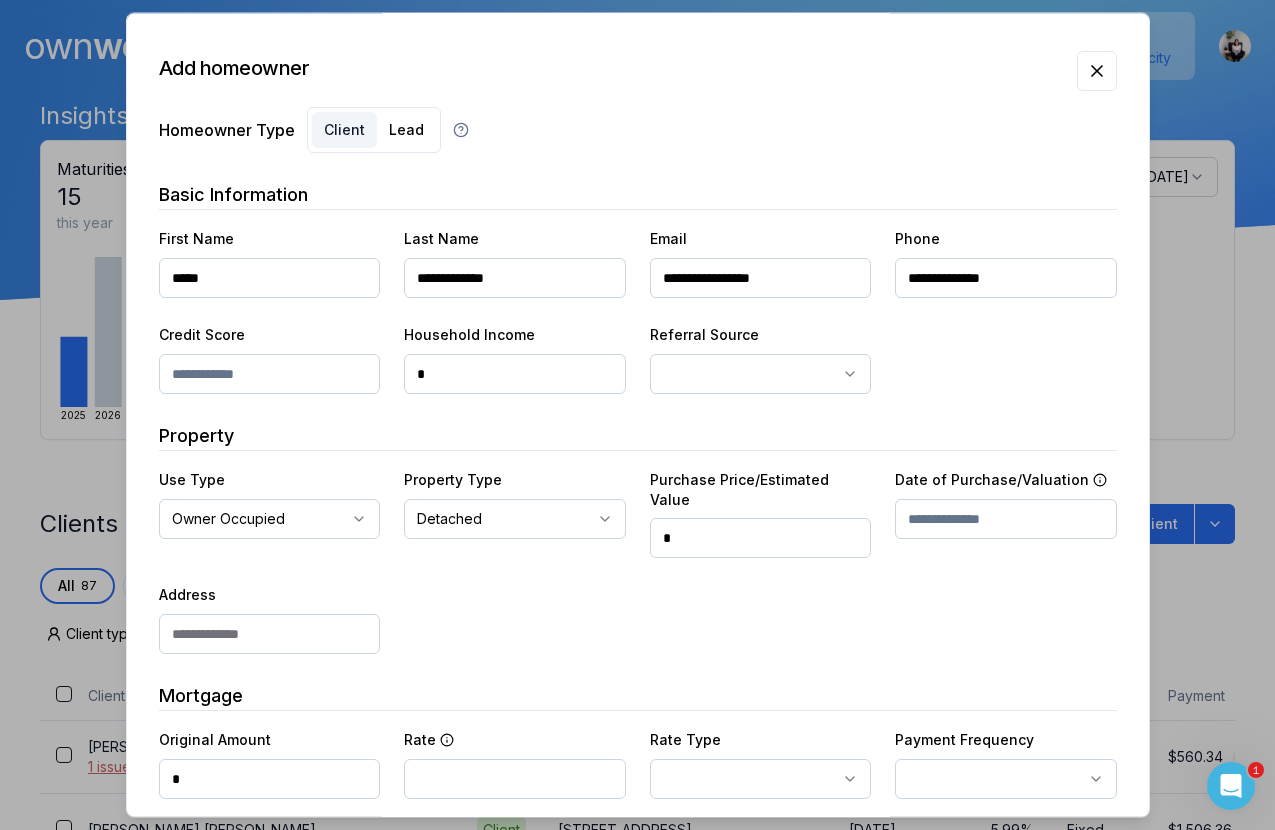 click on "*" at bounding box center [761, 538] 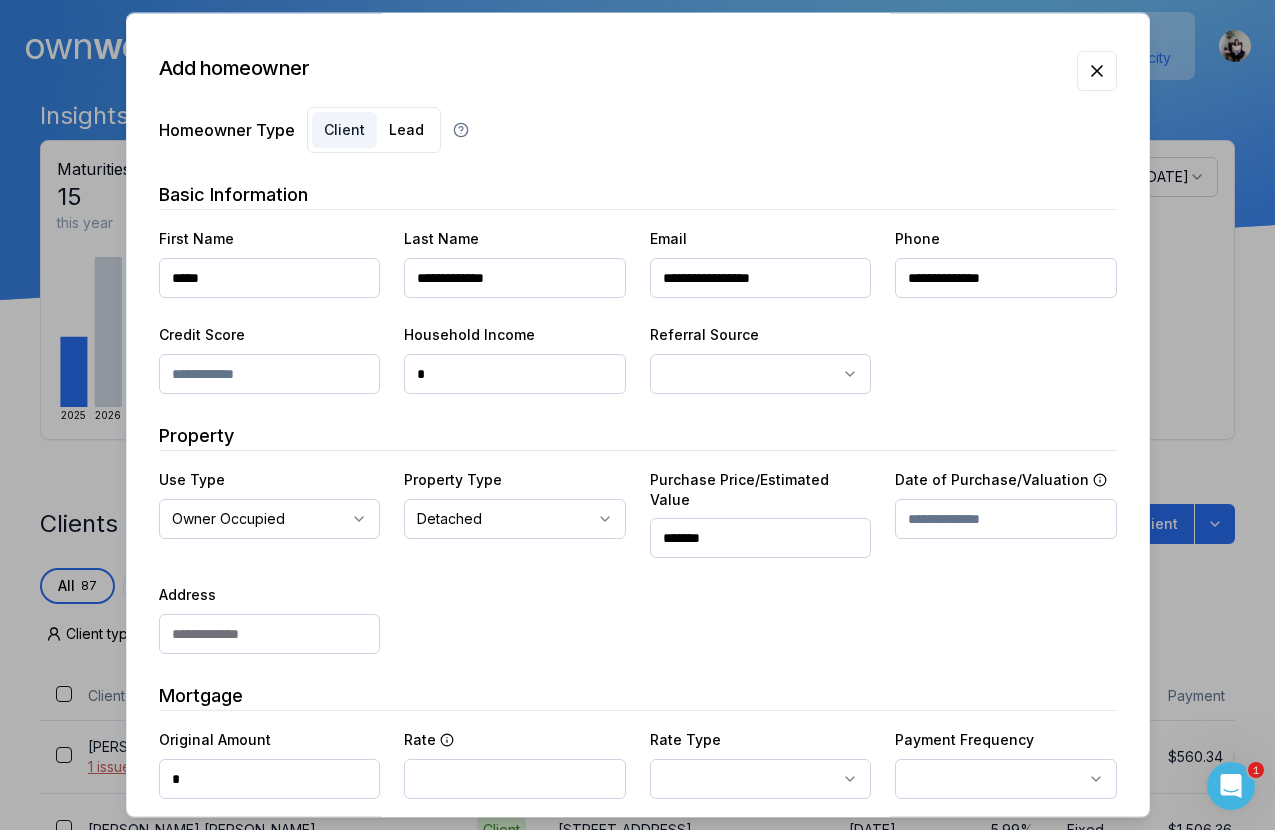 type on "********" 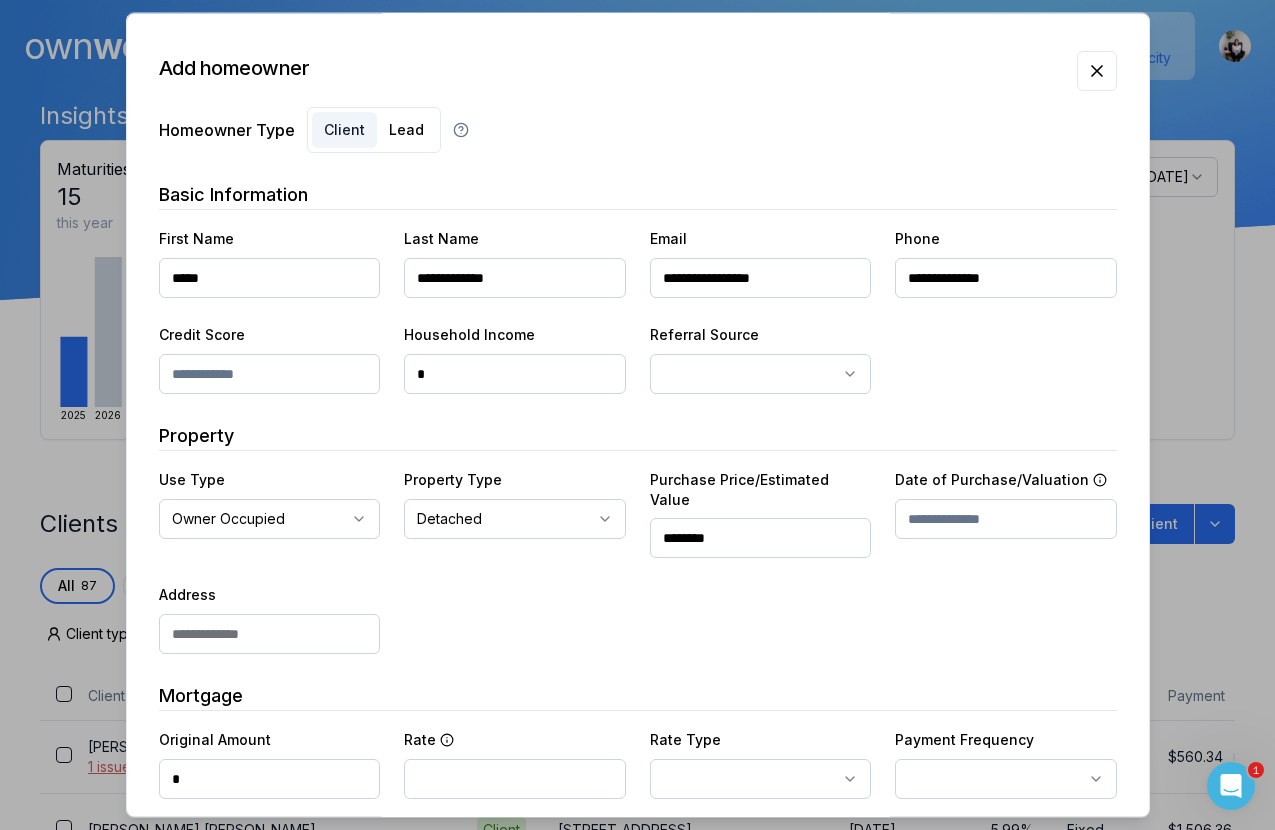 click at bounding box center (1006, 519) 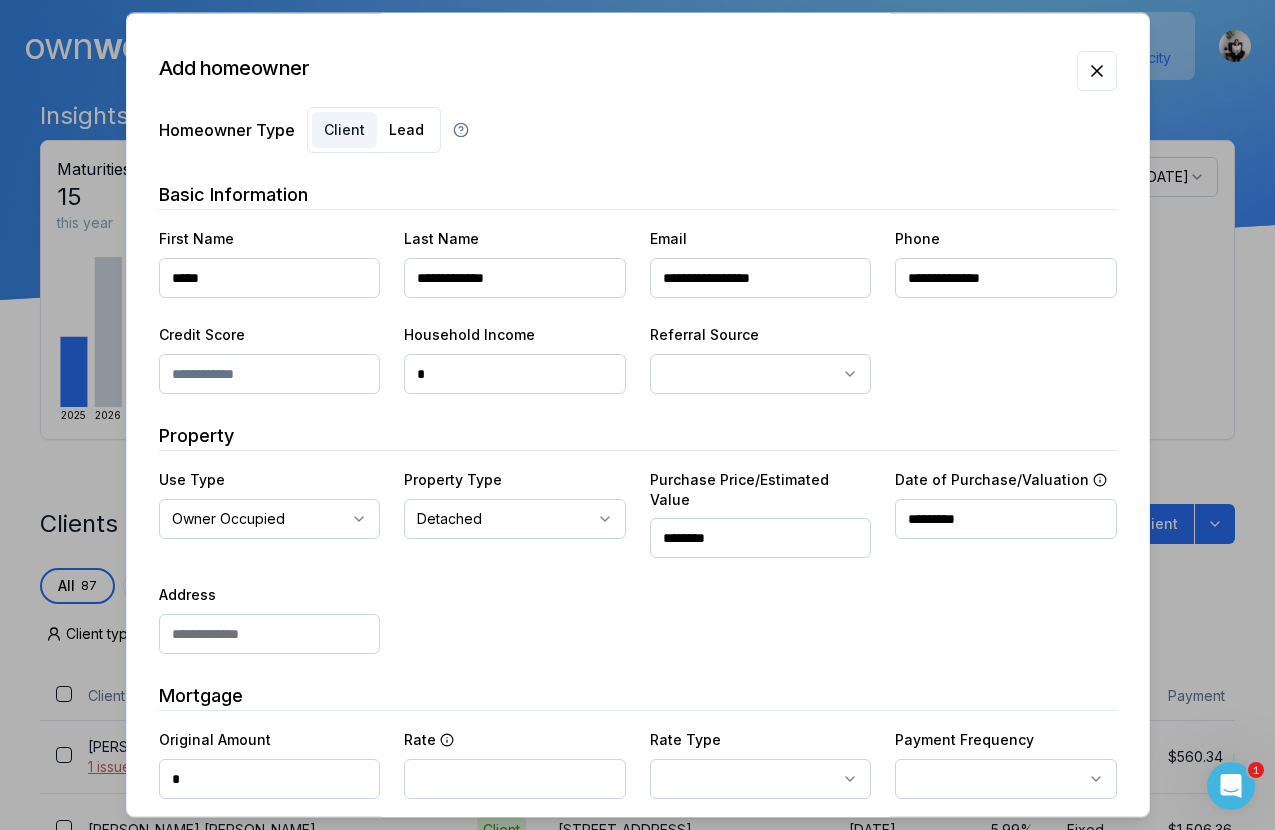 type on "********" 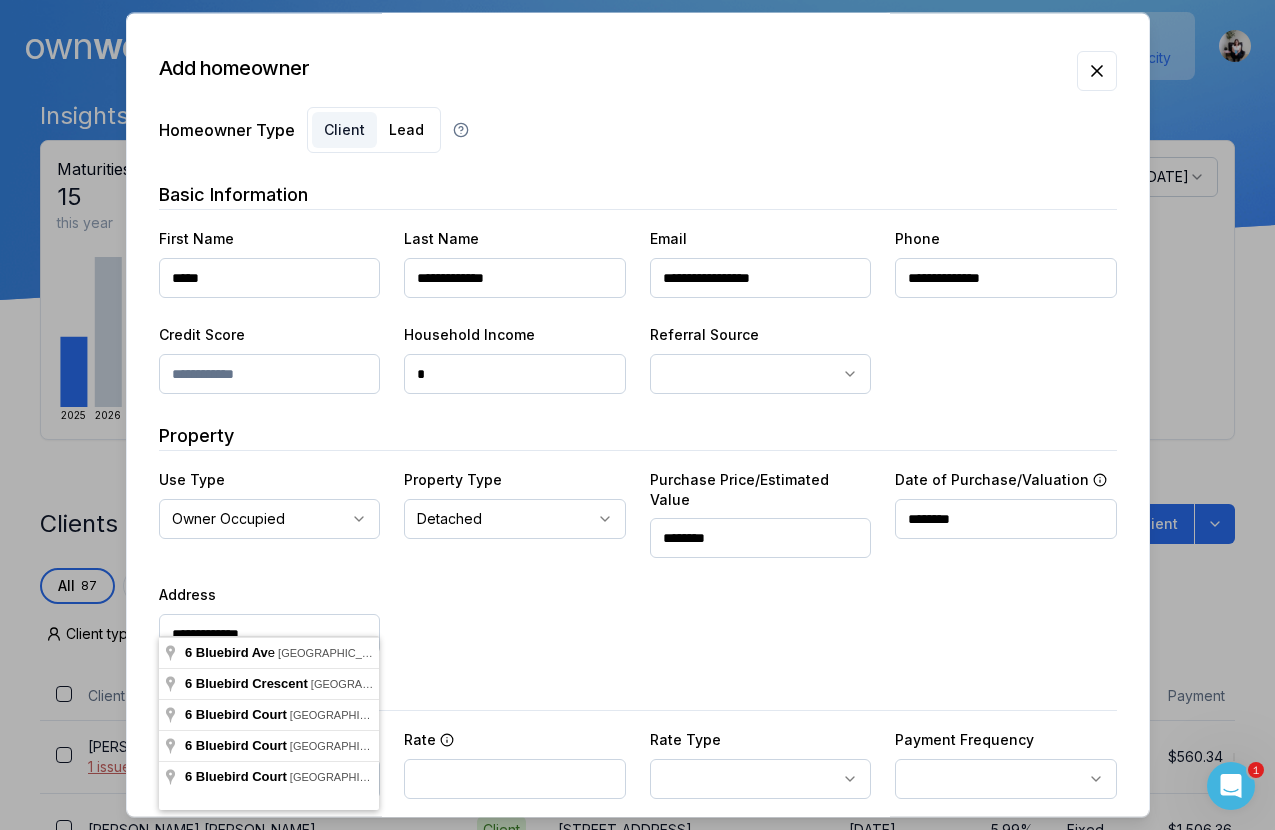 type on "**********" 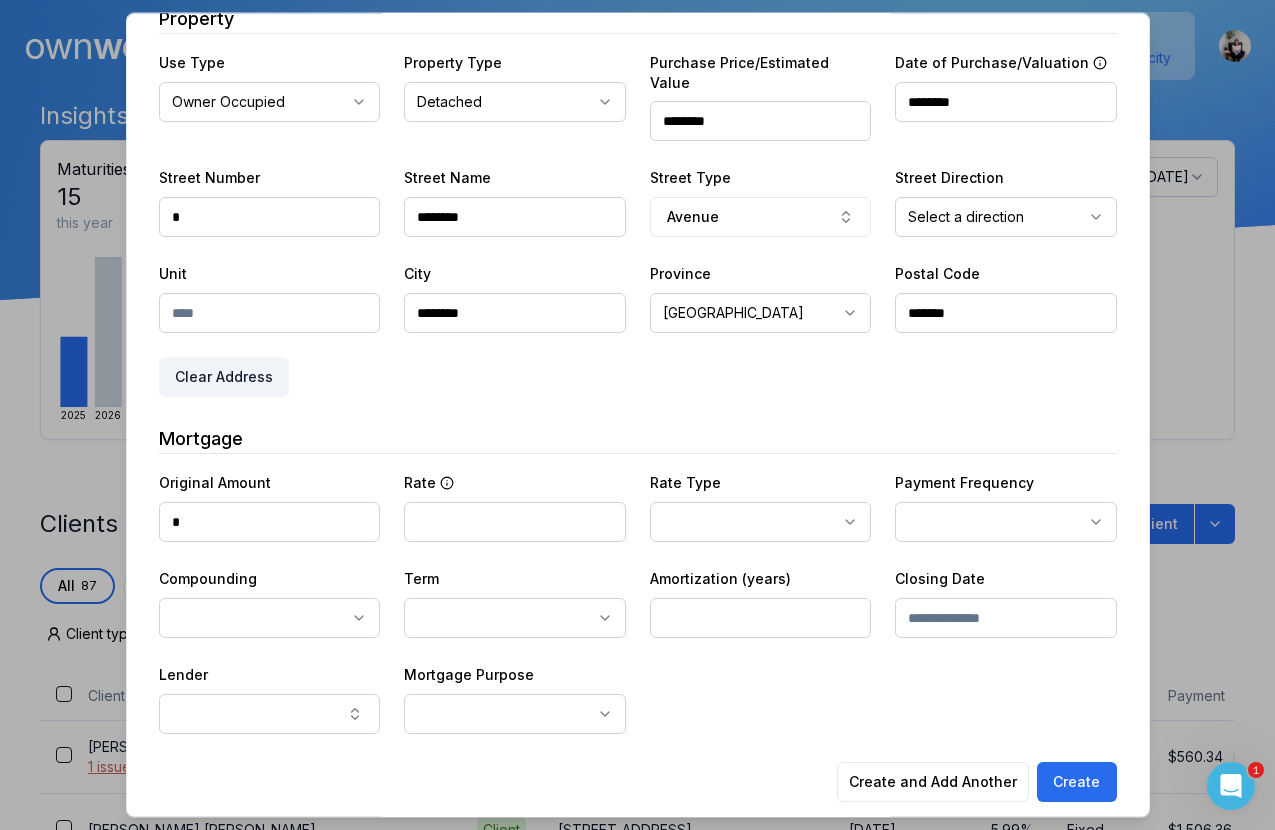 scroll, scrollTop: 416, scrollLeft: 0, axis: vertical 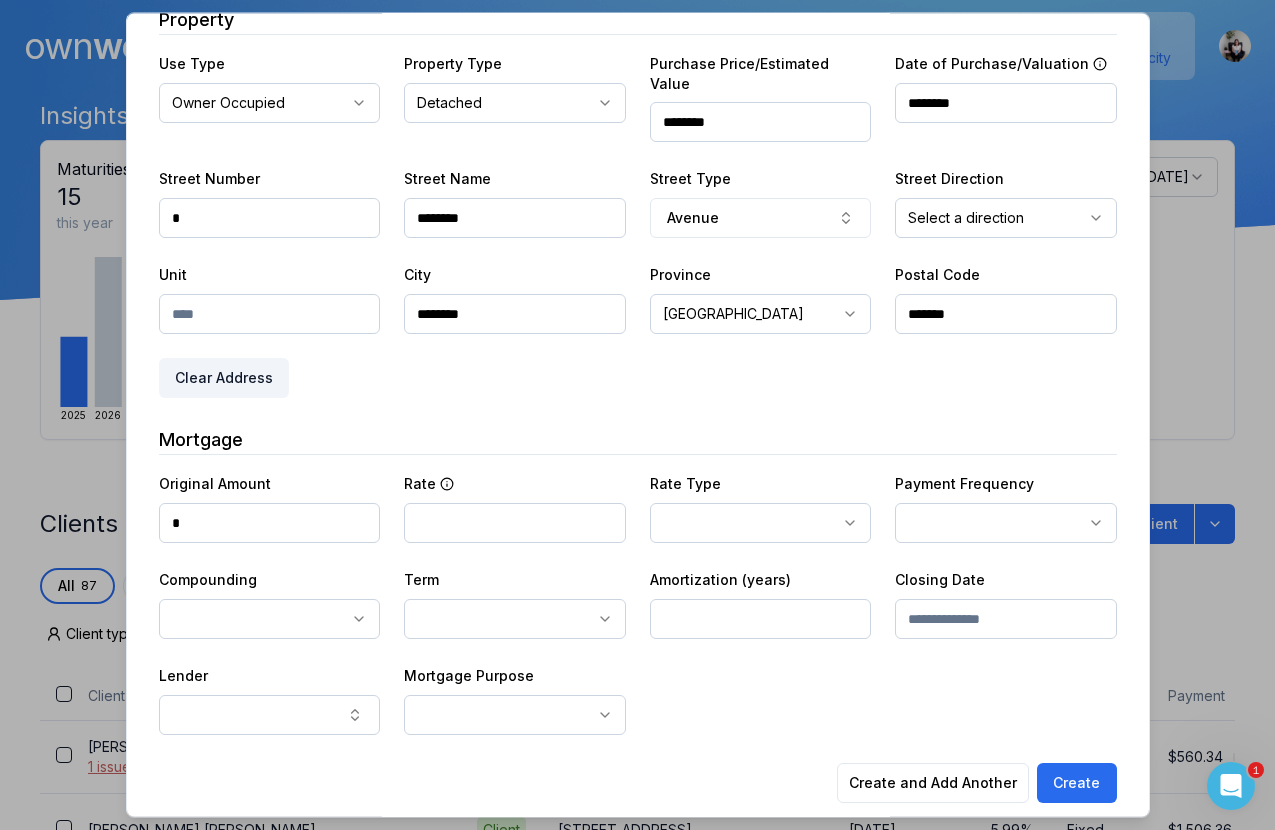 click on "*" at bounding box center [270, 523] 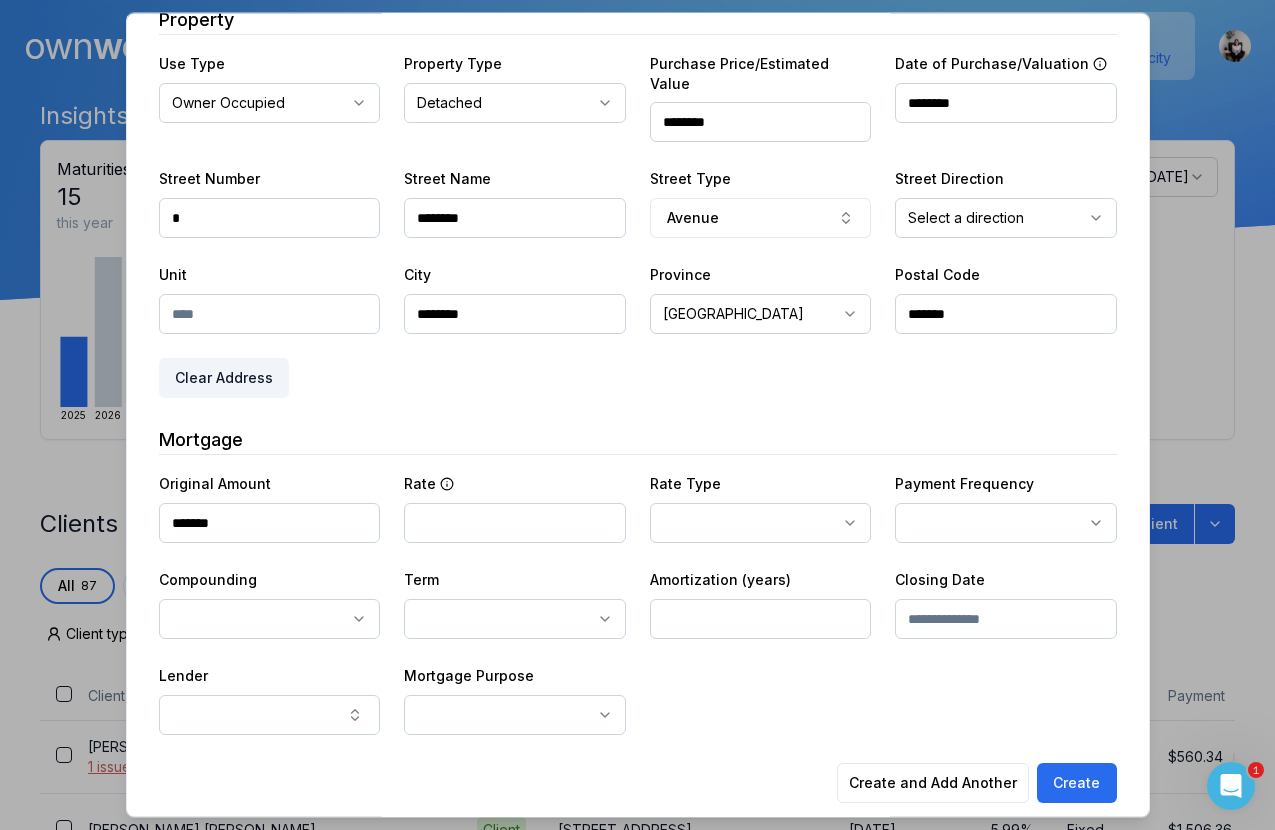 type on "********" 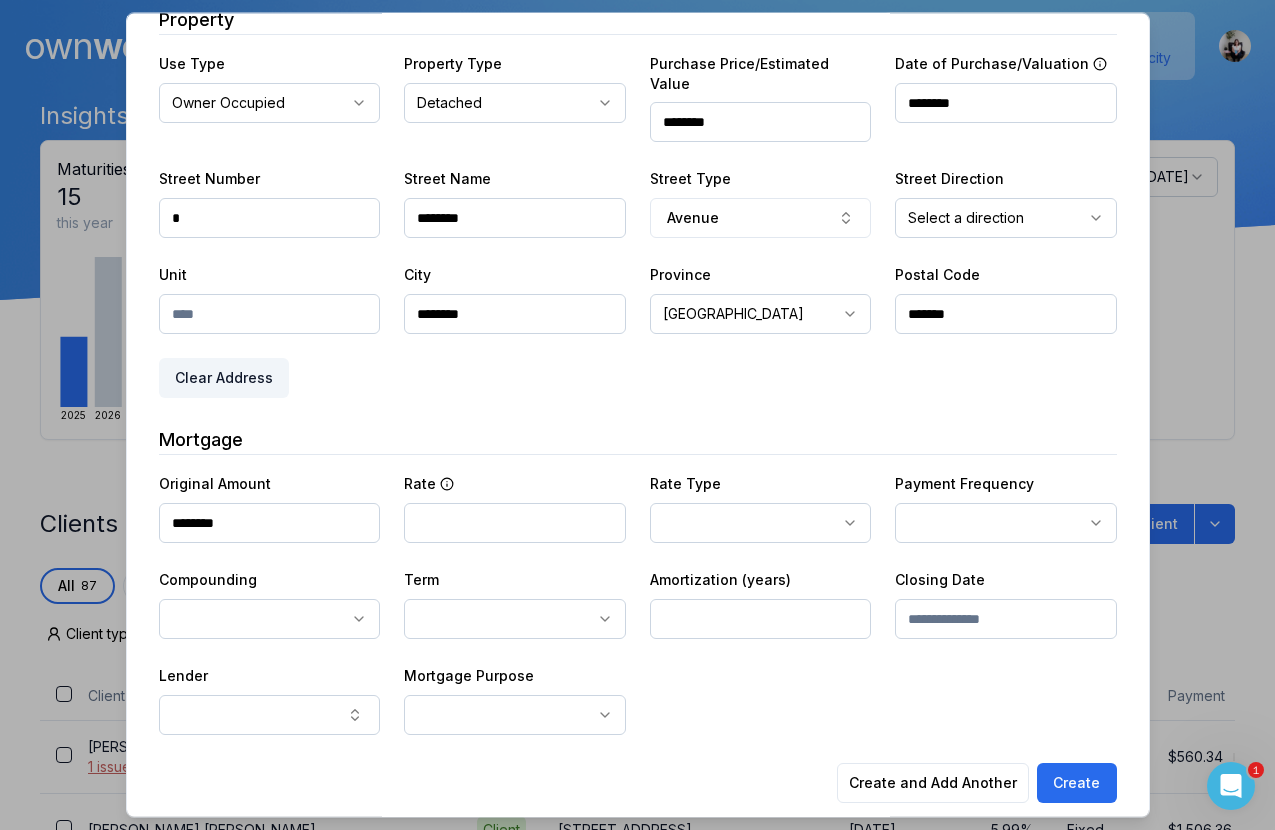 click at bounding box center [515, 523] 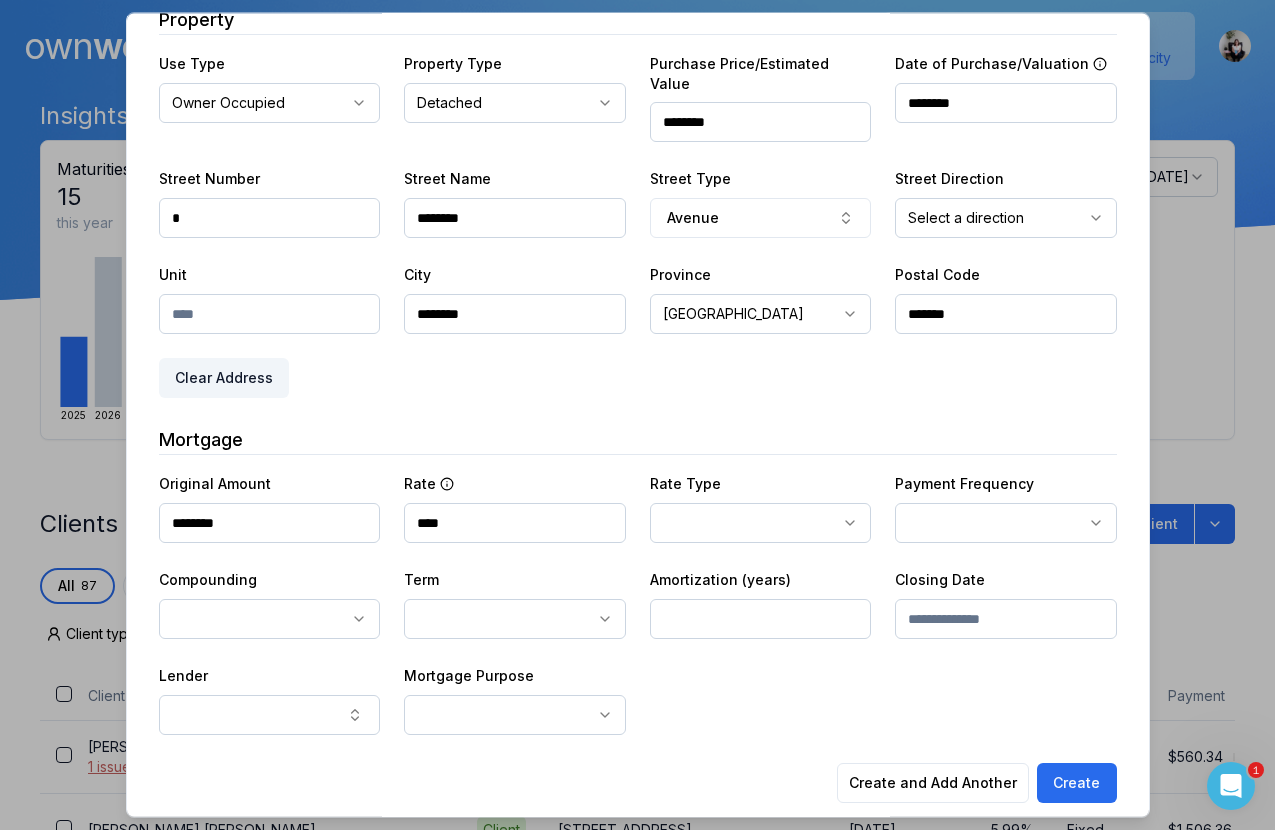 type on "****" 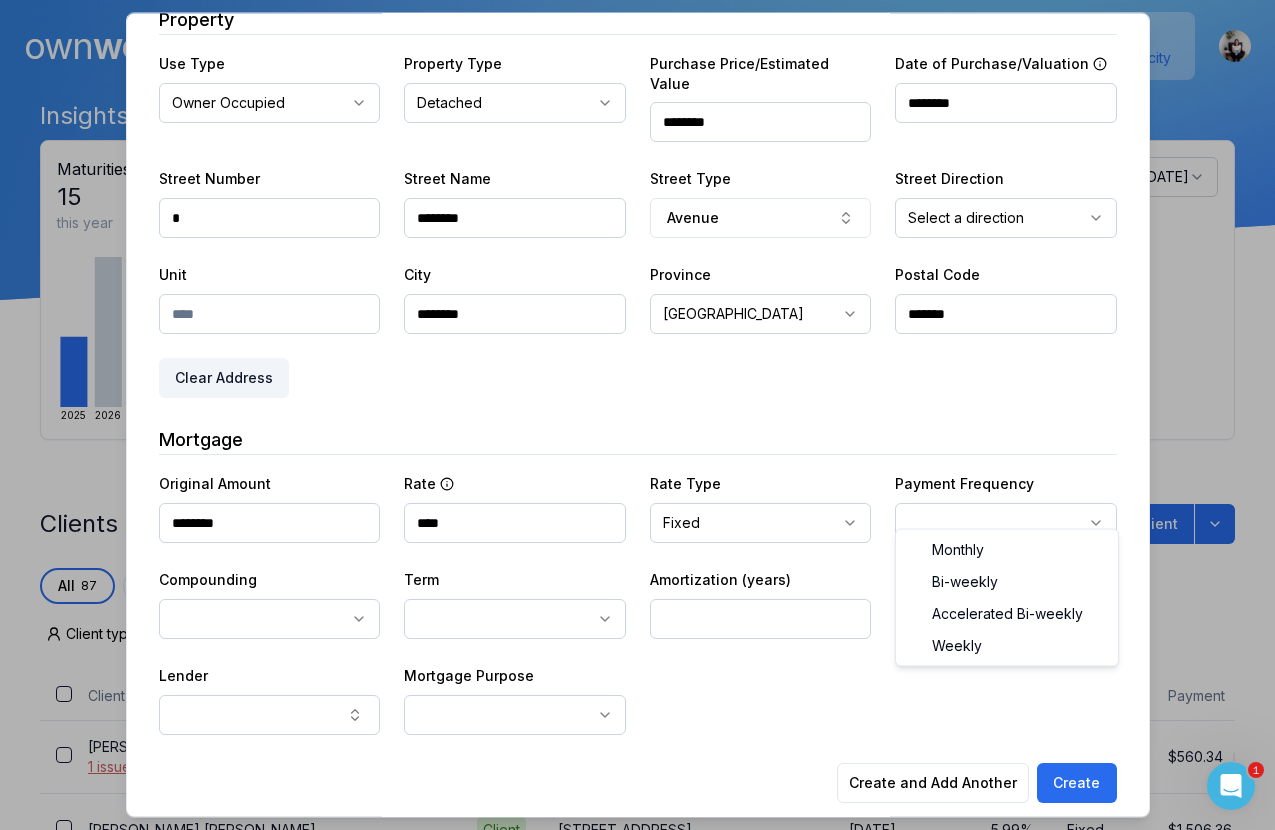 click on "Ownwell's platform is not optimized for mobile at this time.   For the best experience, please use a   desktop or laptop  to manage your account.   Note:  The   personalized homeownership reports   you generate for clients   are fully mobile-friendly   and can be easily viewed on any device. own well Dashboard Landing Page Adopt My Mortgage 87  of  100  clients used Purchase additional client capacity Insights Maturities by year 15 this year [DATE] 2026 2027 2028 2029 2030 Mortgages All active Average fixed rate 3.97% Average variable rate 4.41% 43% Average mortgage balance $469,404.71 Average LTV 62.65% Fixed   63 % Variable   37 % 5 years  62 % 3 years   37 % 1 year  1 % Digests Export [DATE] Sent 2 Open rate Click rate Next home value estimate update [DATE] Next digest delivery period [DATE] - [DATE] Clients Search... Bulk action   Import from  Finmo Add client All 87 Priority 0 Maturing soon 46 Trade up potential 45 Savings potential 10 Equity potential 59 Trigger rate 1 Client type   1" at bounding box center [637, 150] 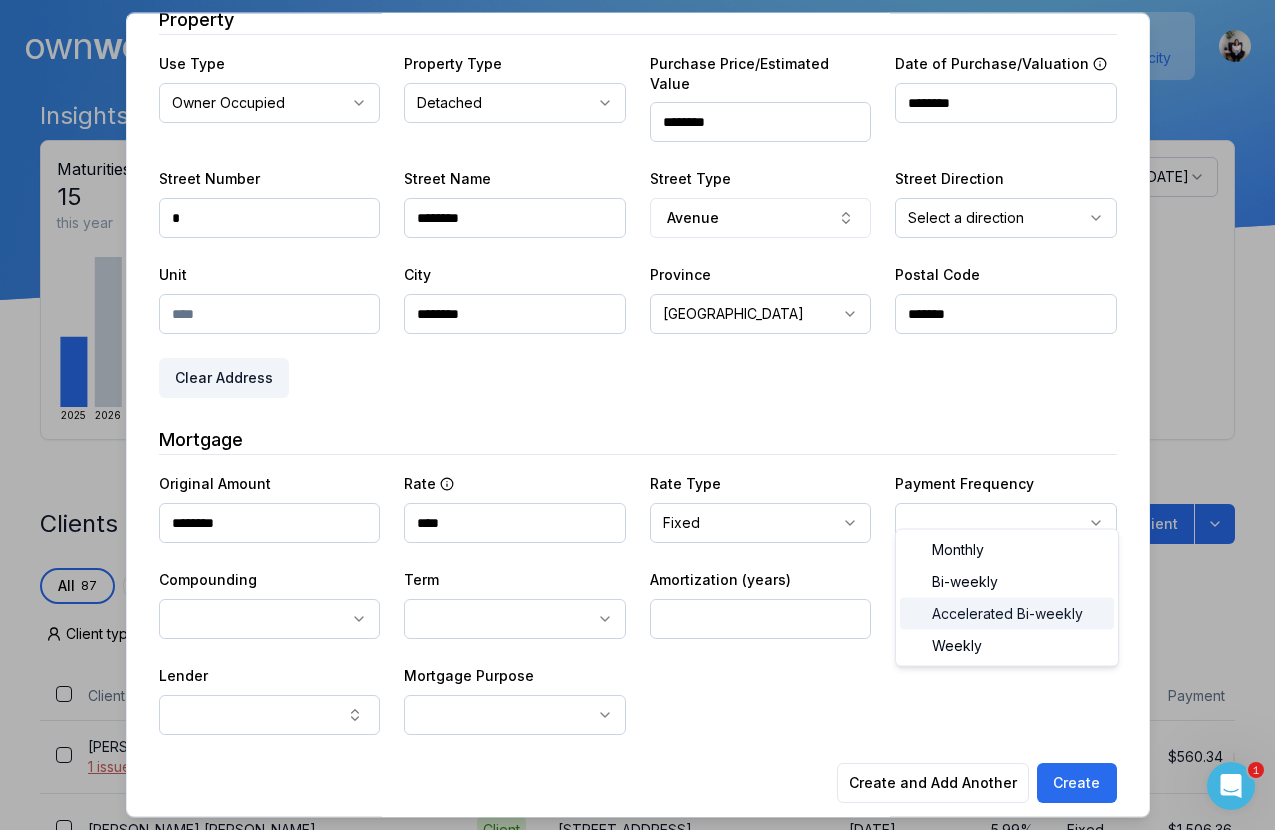 select on "**********" 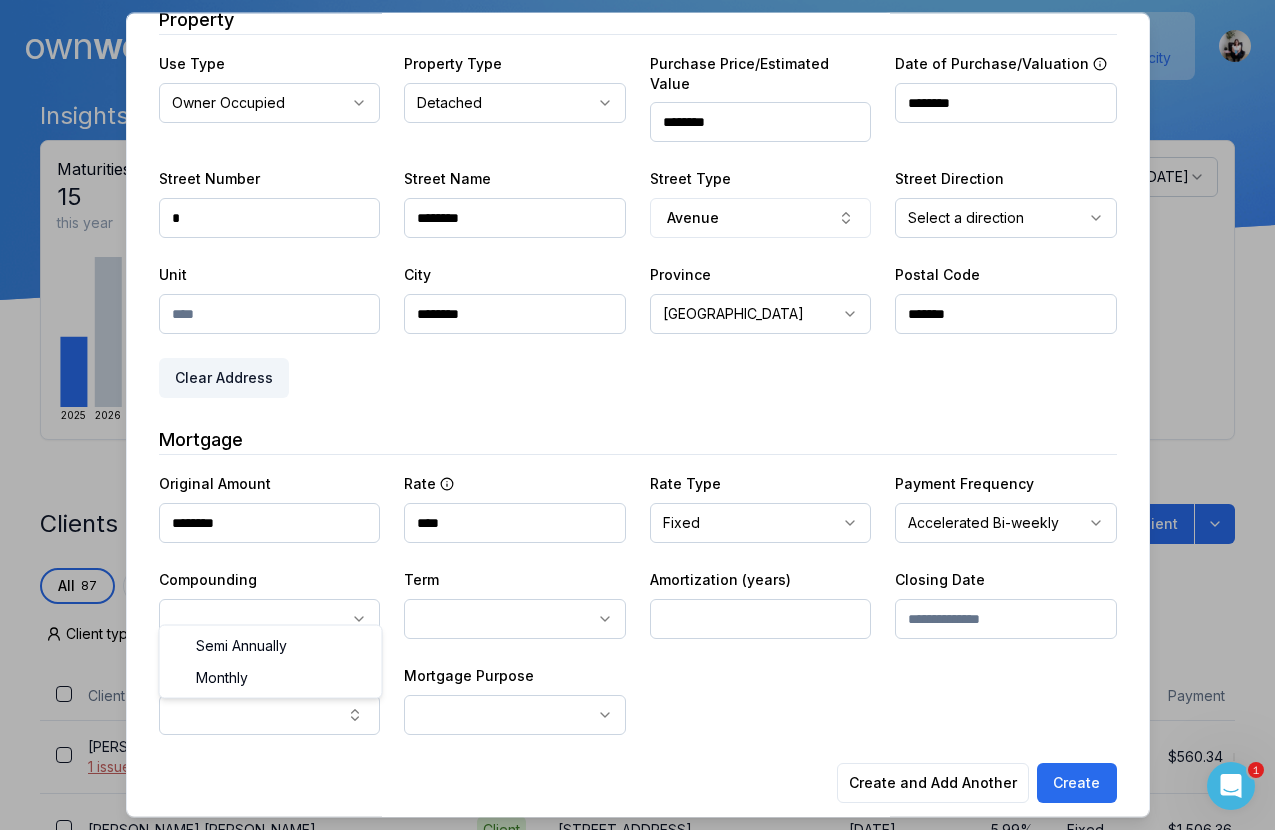 click on "Ownwell's platform is not optimized for mobile at this time.   For the best experience, please use a   desktop or laptop  to manage your account.   Note:  The   personalized homeownership reports   you generate for clients   are fully mobile-friendly   and can be easily viewed on any device. own well Dashboard Landing Page Adopt My Mortgage 87  of  100  clients used Purchase additional client capacity Insights Maturities by year 15 this year [DATE] 2026 2027 2028 2029 2030 Mortgages All active Average fixed rate 3.97% Average variable rate 4.41% 43% Average mortgage balance $469,404.71 Average LTV 62.65% Fixed   63 % Variable   37 % 5 years  62 % 3 years   37 % 1 year  1 % Digests Export [DATE] Sent 2 Open rate Click rate Next home value estimate update [DATE] Next digest delivery period [DATE] - [DATE] Clients Search... Bulk action   Import from  Finmo Add client All 87 Priority 0 Maturing soon 46 Trade up potential 45 Savings potential 10 Equity potential 59 Trigger rate 1 Client type   1" at bounding box center (637, 150) 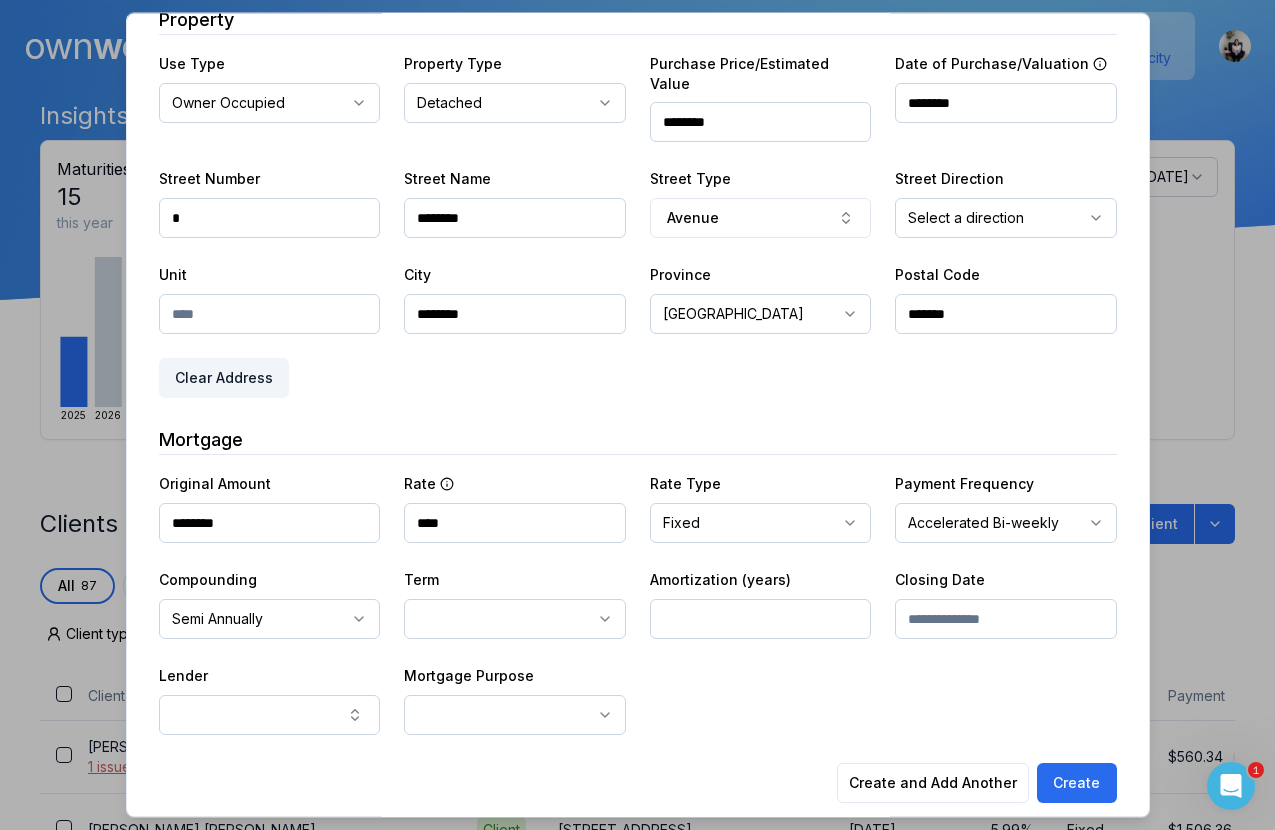 click on "Ownwell's platform is not optimized for mobile at this time.   For the best experience, please use a   desktop or laptop  to manage your account.   Note:  The   personalized homeownership reports   you generate for clients   are fully mobile-friendly   and can be easily viewed on any device. own well Dashboard Landing Page Adopt My Mortgage 87  of  100  clients used Purchase additional client capacity Insights Maturities by year 15 this year [DATE] 2026 2027 2028 2029 2030 Mortgages All active Average fixed rate 3.97% Average variable rate 4.41% 43% Average mortgage balance $469,404.71 Average LTV 62.65% Fixed   63 % Variable   37 % 5 years  62 % 3 years   37 % 1 year  1 % Digests Export [DATE] Sent 2 Open rate Click rate Next home value estimate update [DATE] Next digest delivery period [DATE] - [DATE] Clients Search... Bulk action   Import from  Finmo Add client All 87 Priority 0 Maturing soon 46 Trade up potential 45 Savings potential 10 Equity potential 59 Trigger rate 1 Client type   1" at bounding box center [637, 150] 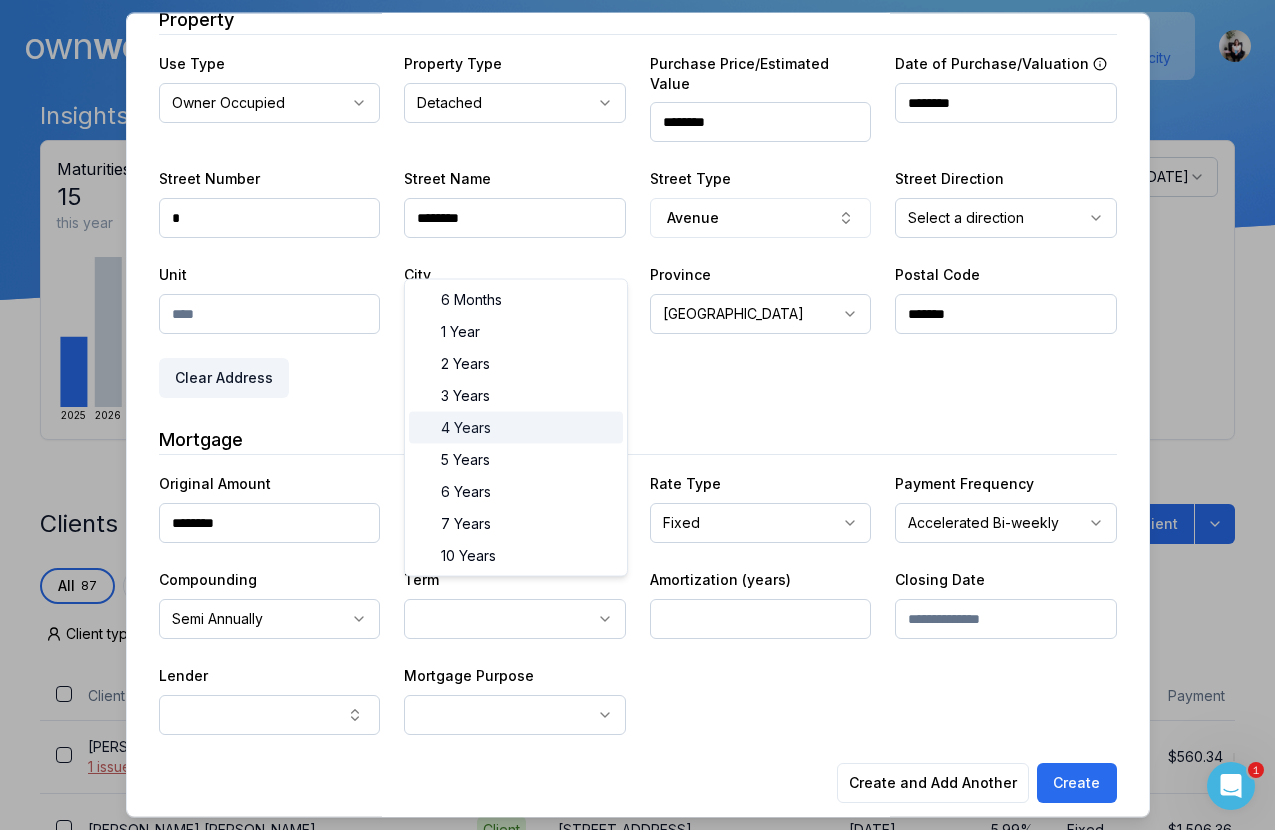 select on "**" 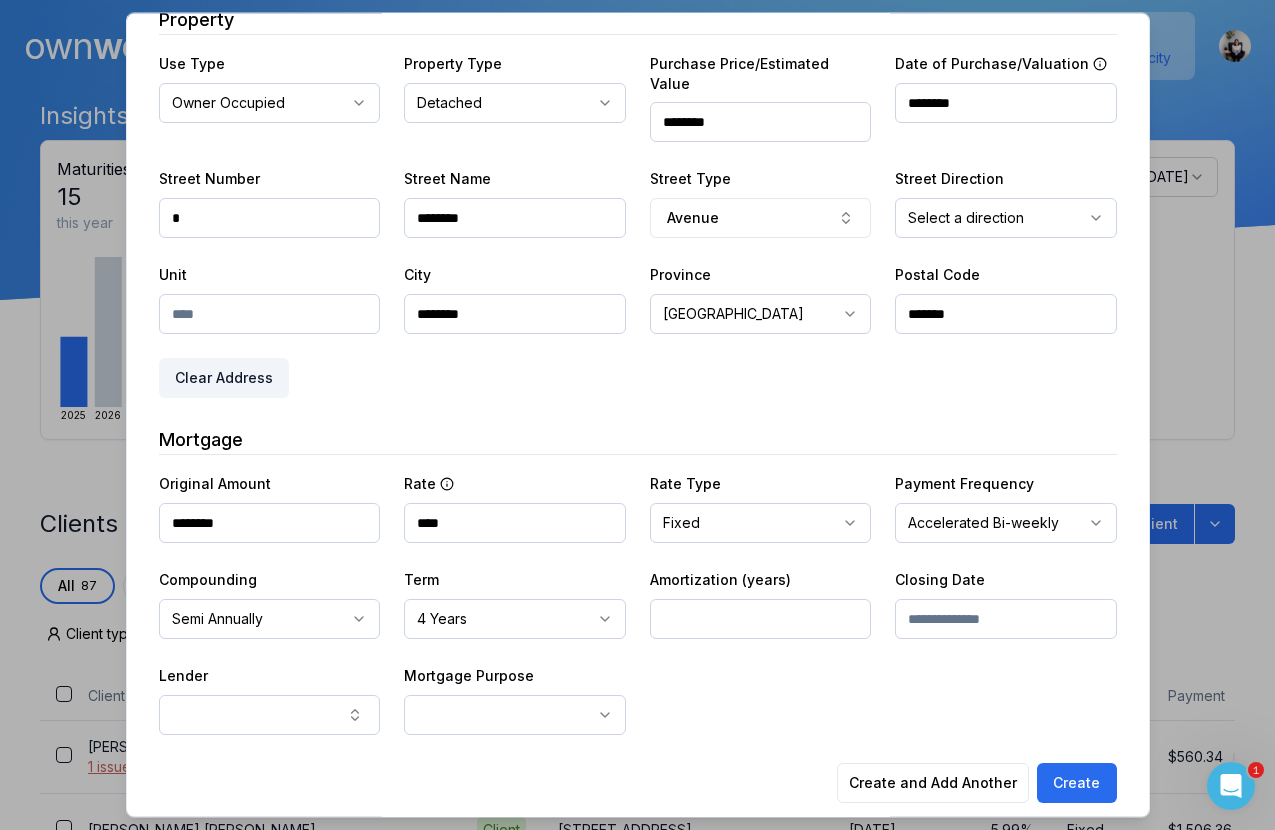 click at bounding box center [761, 619] 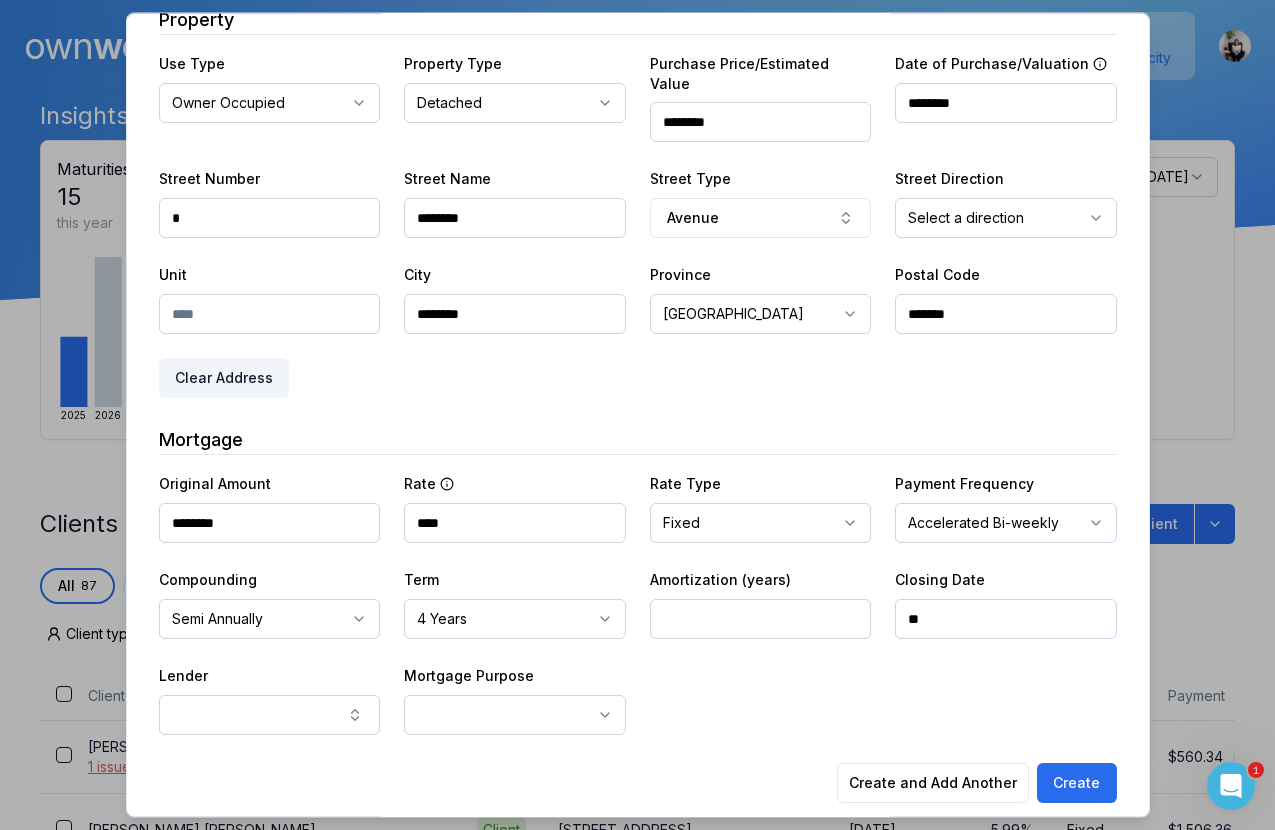 type on "*" 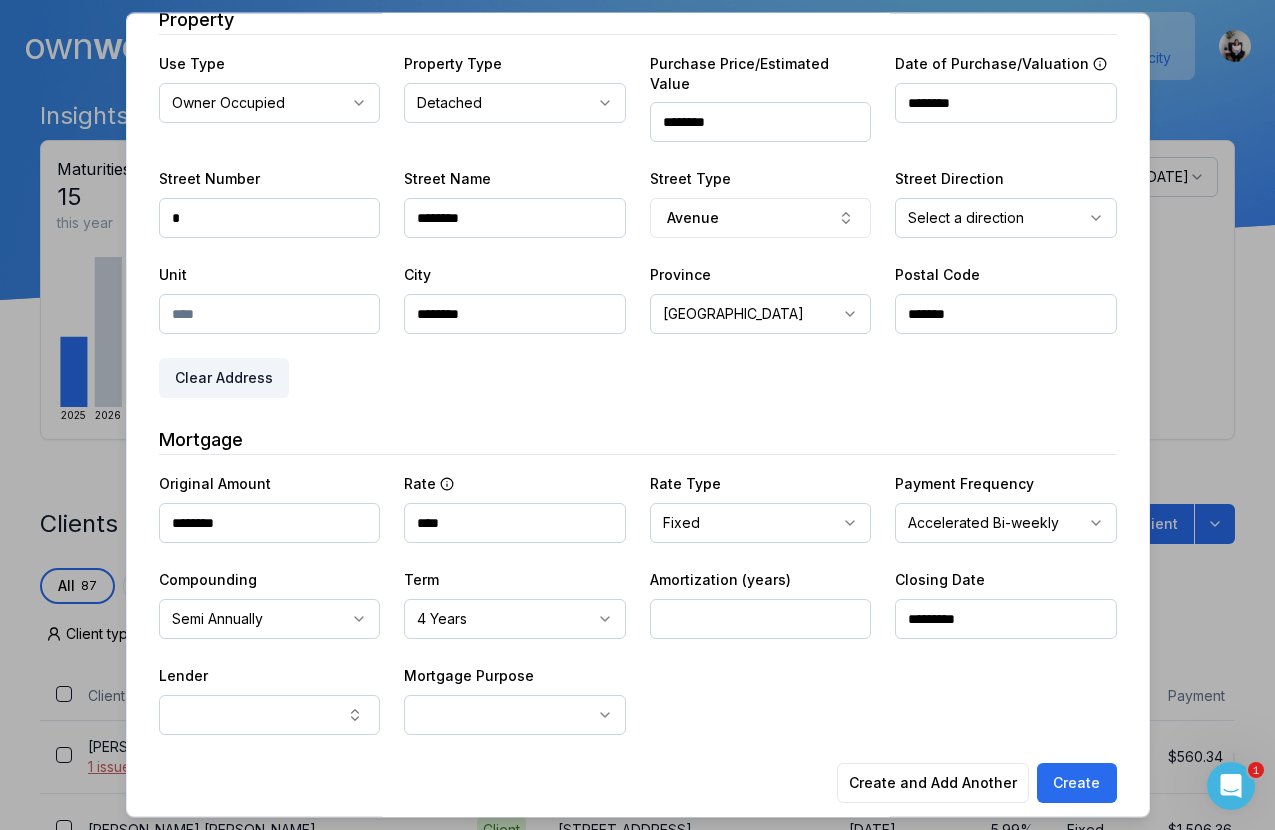 type on "********" 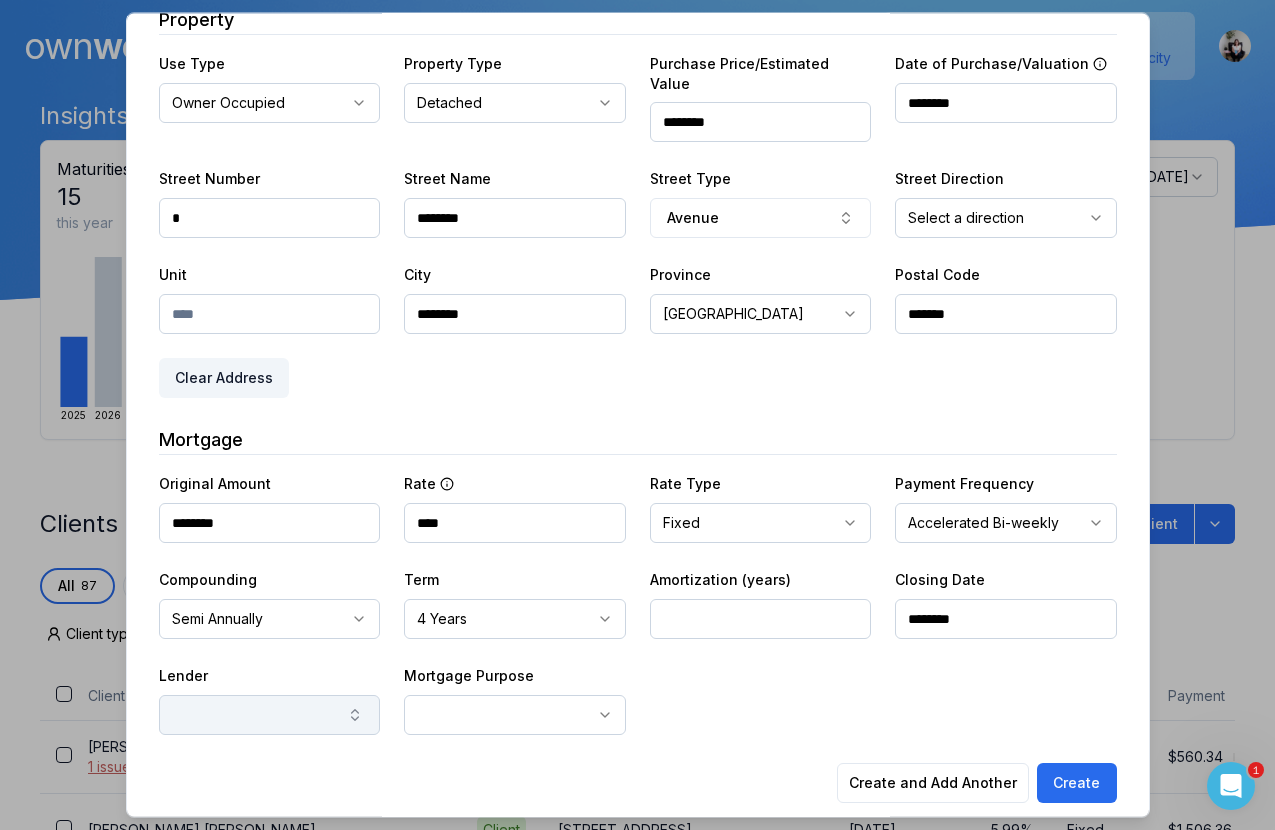 click at bounding box center [270, 715] 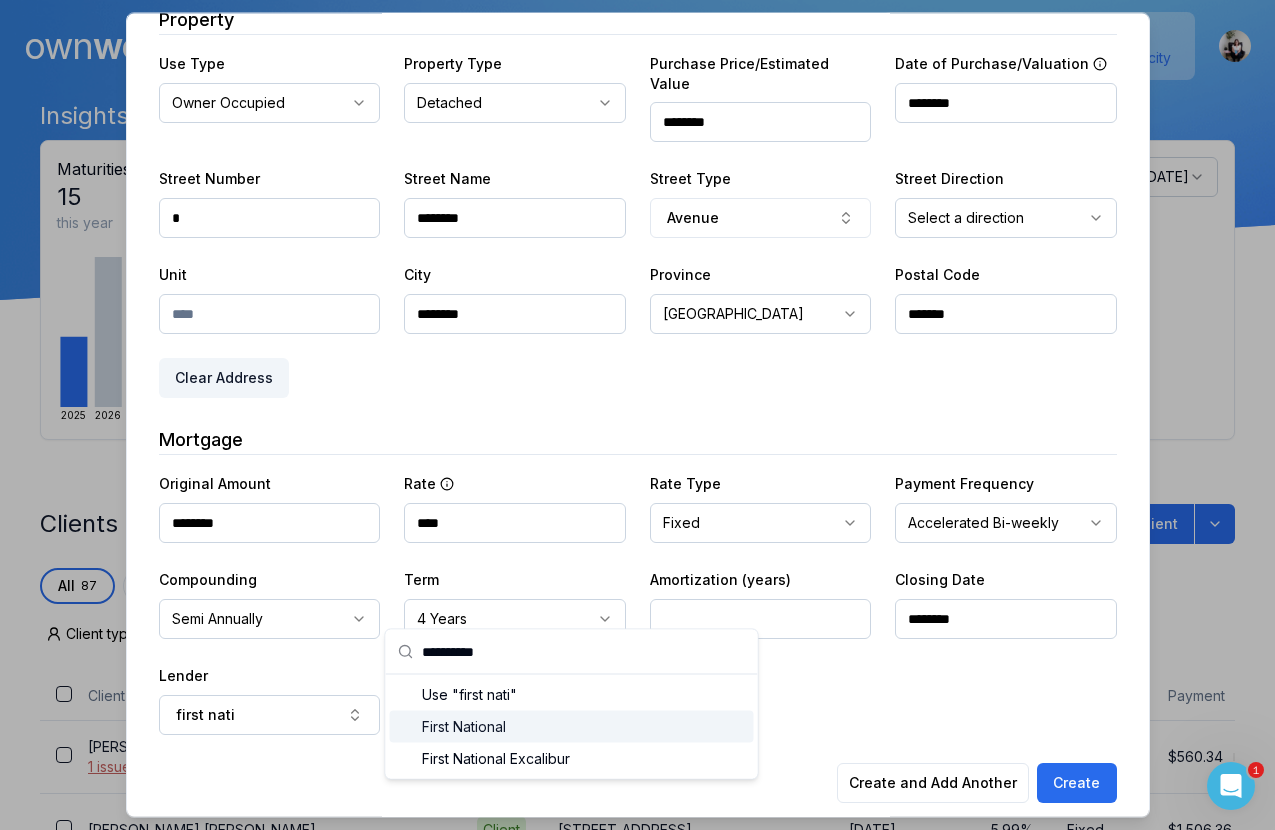 type on "**********" 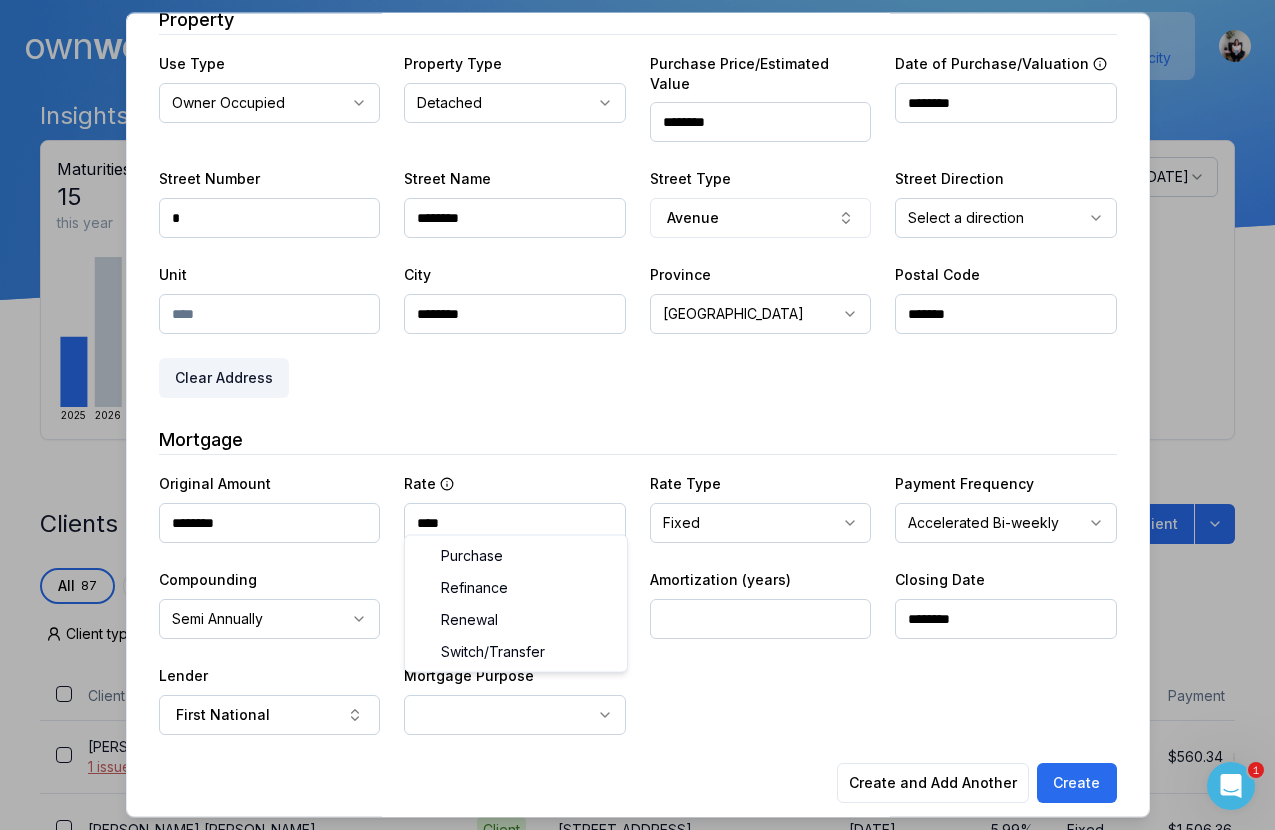 click on "Ownwell's platform is not optimized for mobile at this time.   For the best experience, please use a   desktop or laptop  to manage your account.   Note:  The   personalized homeownership reports   you generate for clients   are fully mobile-friendly   and can be easily viewed on any device. own well Dashboard Landing Page Adopt My Mortgage 87  of  100  clients used Purchase additional client capacity Insights Maturities by year 15 this year [DATE] 2026 2027 2028 2029 2030 Mortgages All active Average fixed rate 3.97% Average variable rate 4.41% 43% Average mortgage balance $469,404.71 Average LTV 62.65% Fixed   63 % Variable   37 % 5 years  62 % 3 years   37 % 1 year  1 % Digests Export [DATE] Sent 2 Open rate Click rate Next home value estimate update [DATE] Next digest delivery period [DATE] - [DATE] Clients Search... Bulk action   Import from  Finmo Add client All 87 Priority 0 Maturing soon 46 Trade up potential 45 Savings potential 10 Equity potential 59 Trigger rate 1 Client type   1" at bounding box center [637, 150] 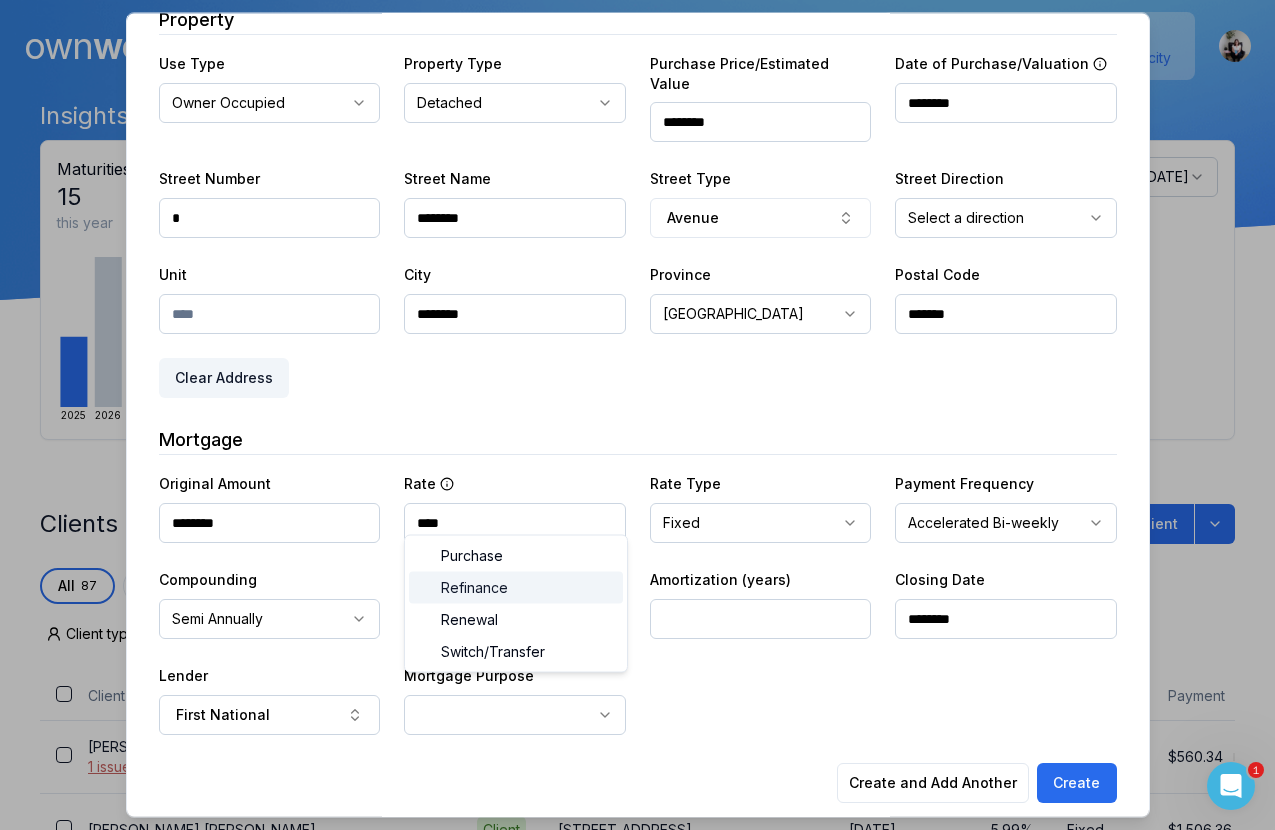 select on "*********" 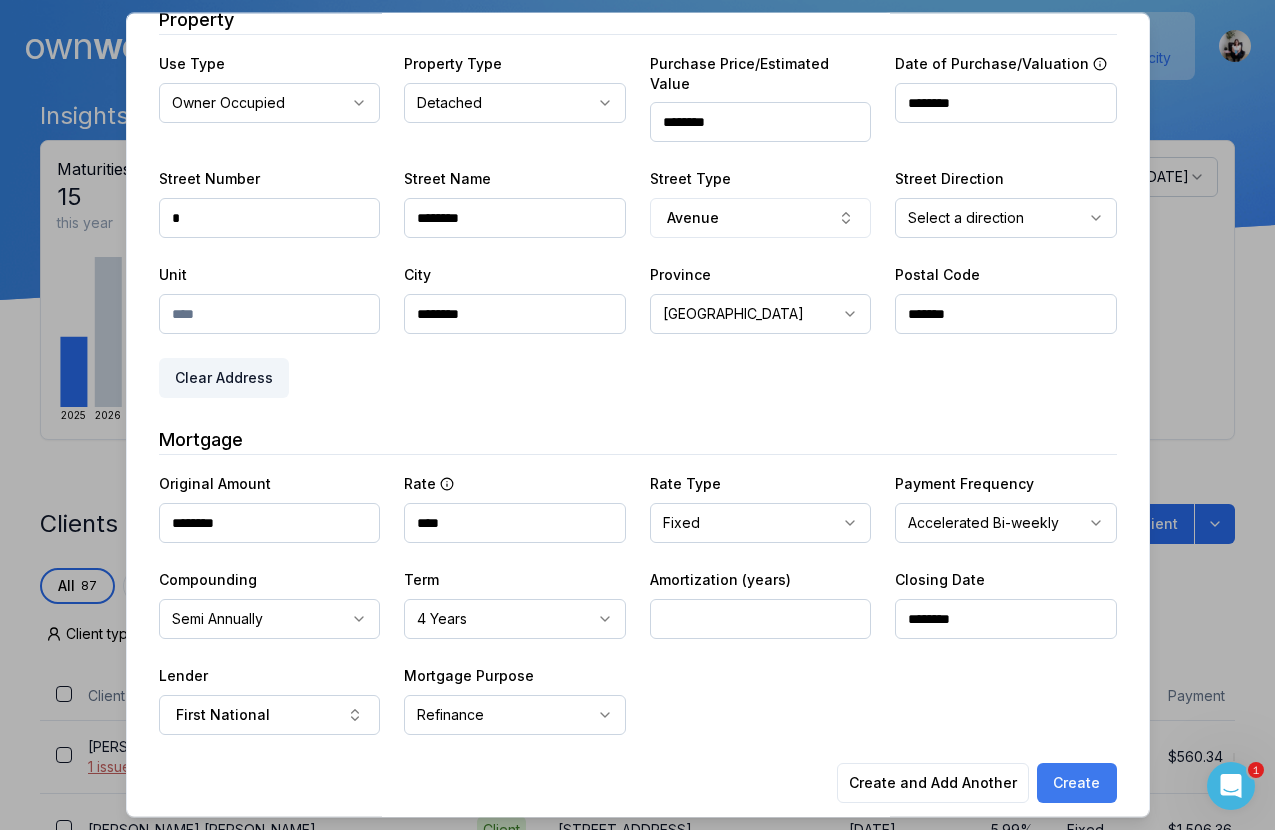 click on "Create" at bounding box center [1077, 783] 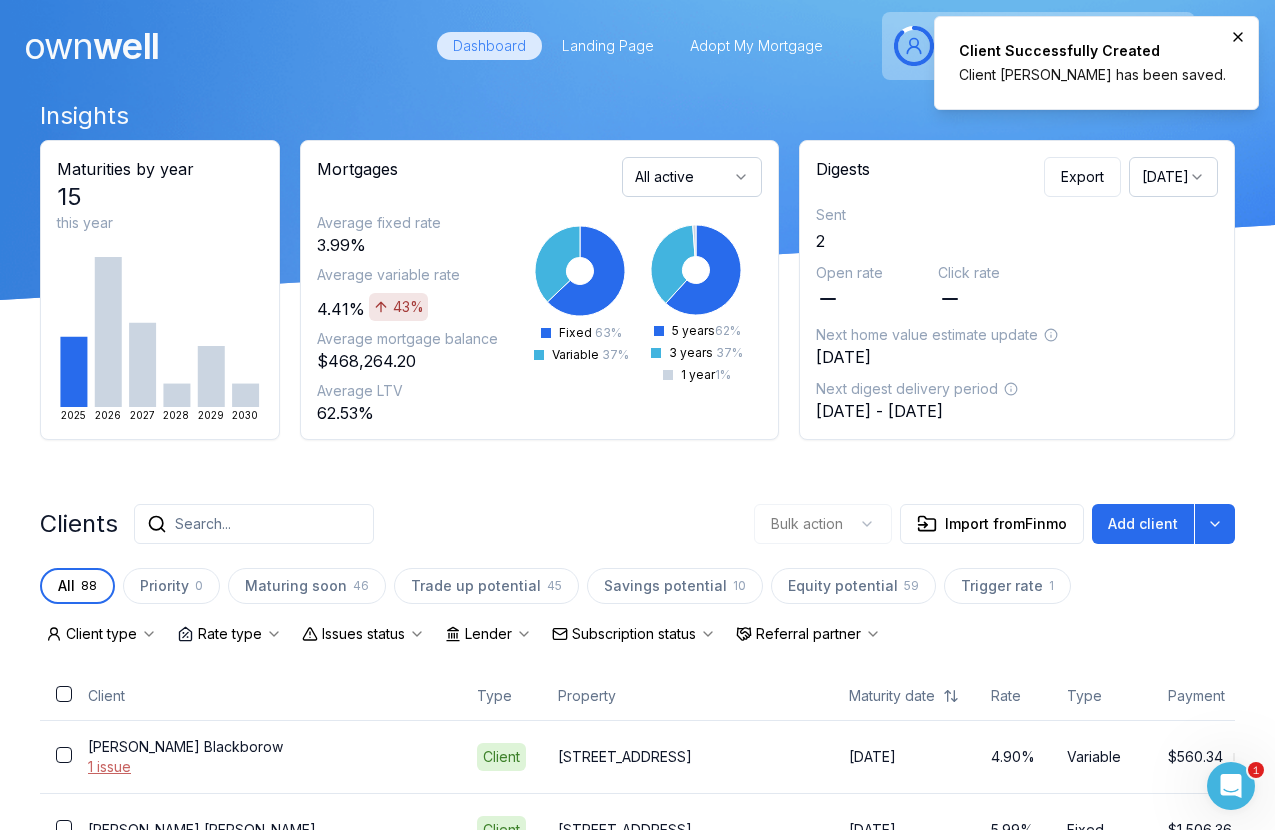 click on "Client Successfully Created Client [PERSON_NAME] has been saved." at bounding box center [1096, 63] 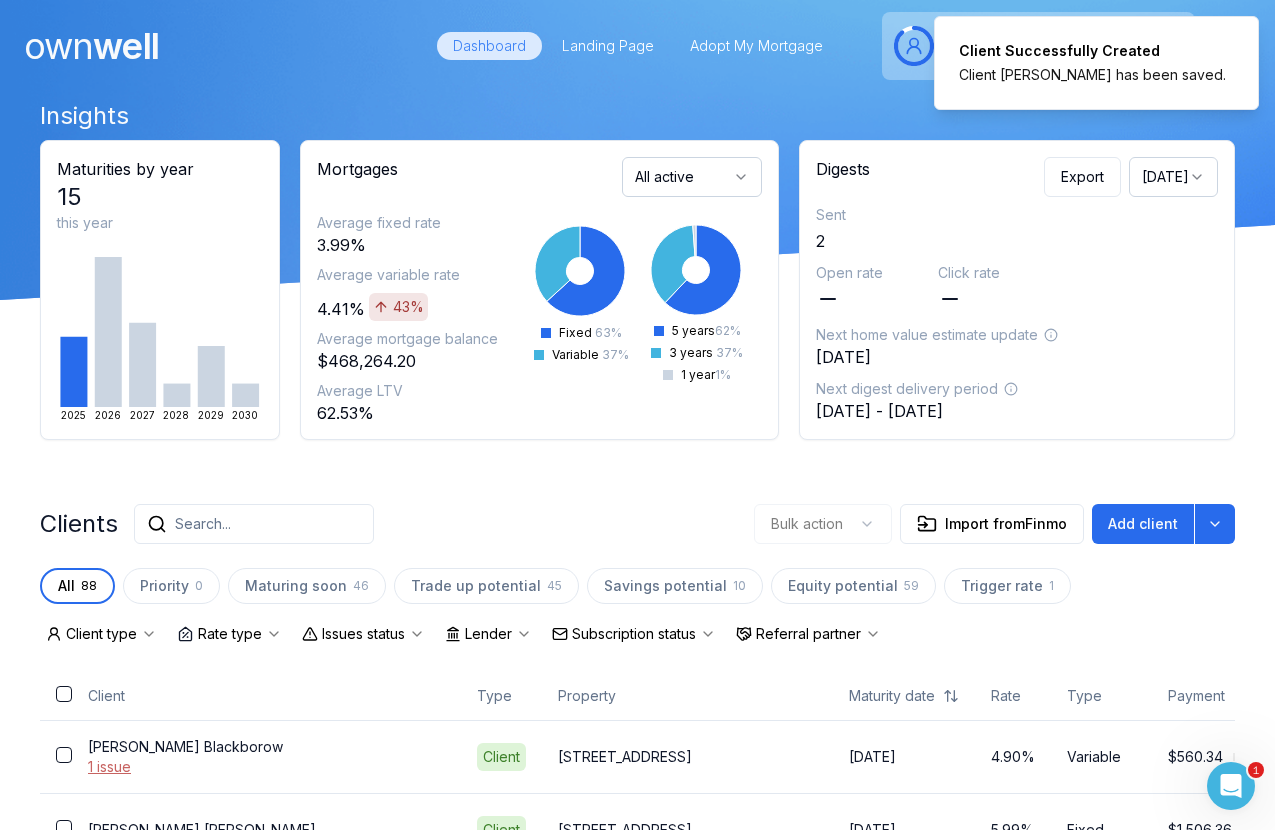 click on "Search..." at bounding box center (254, 524) 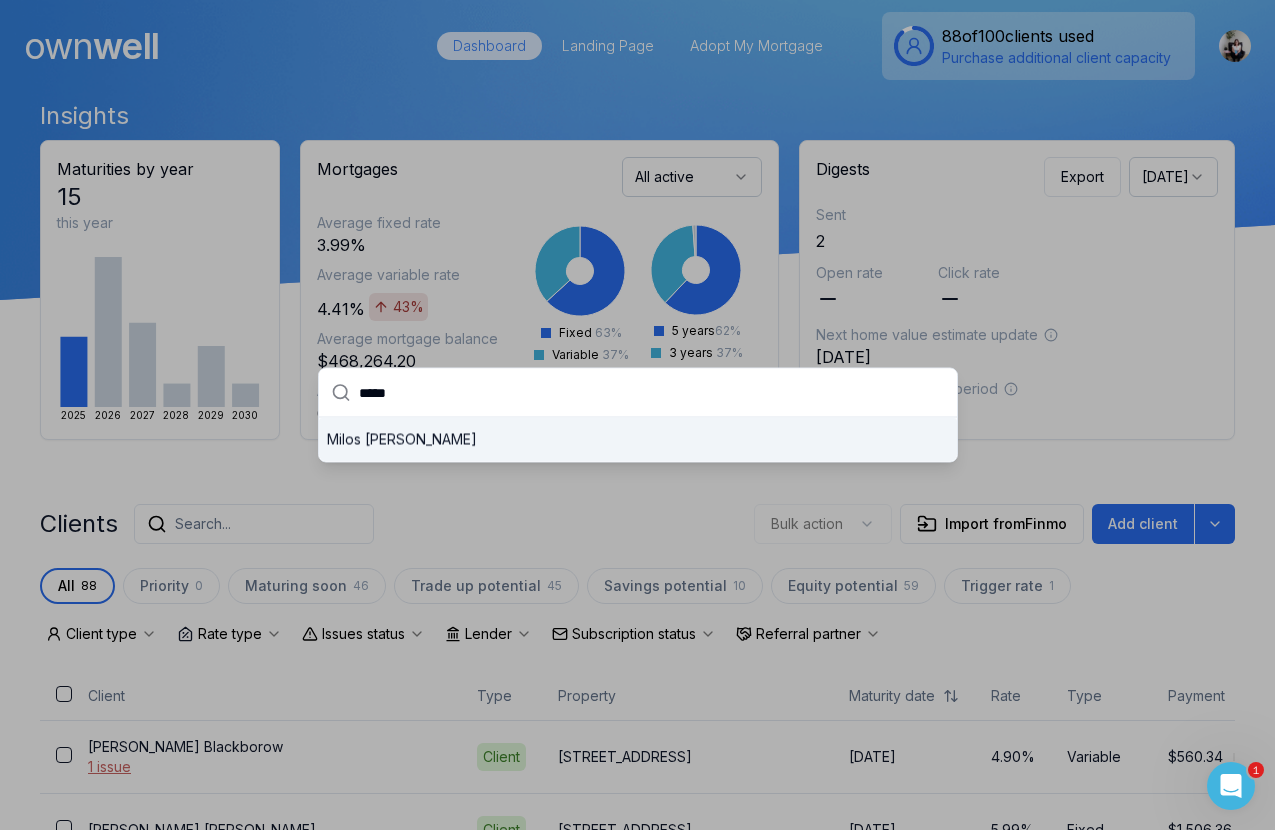 type on "*****" 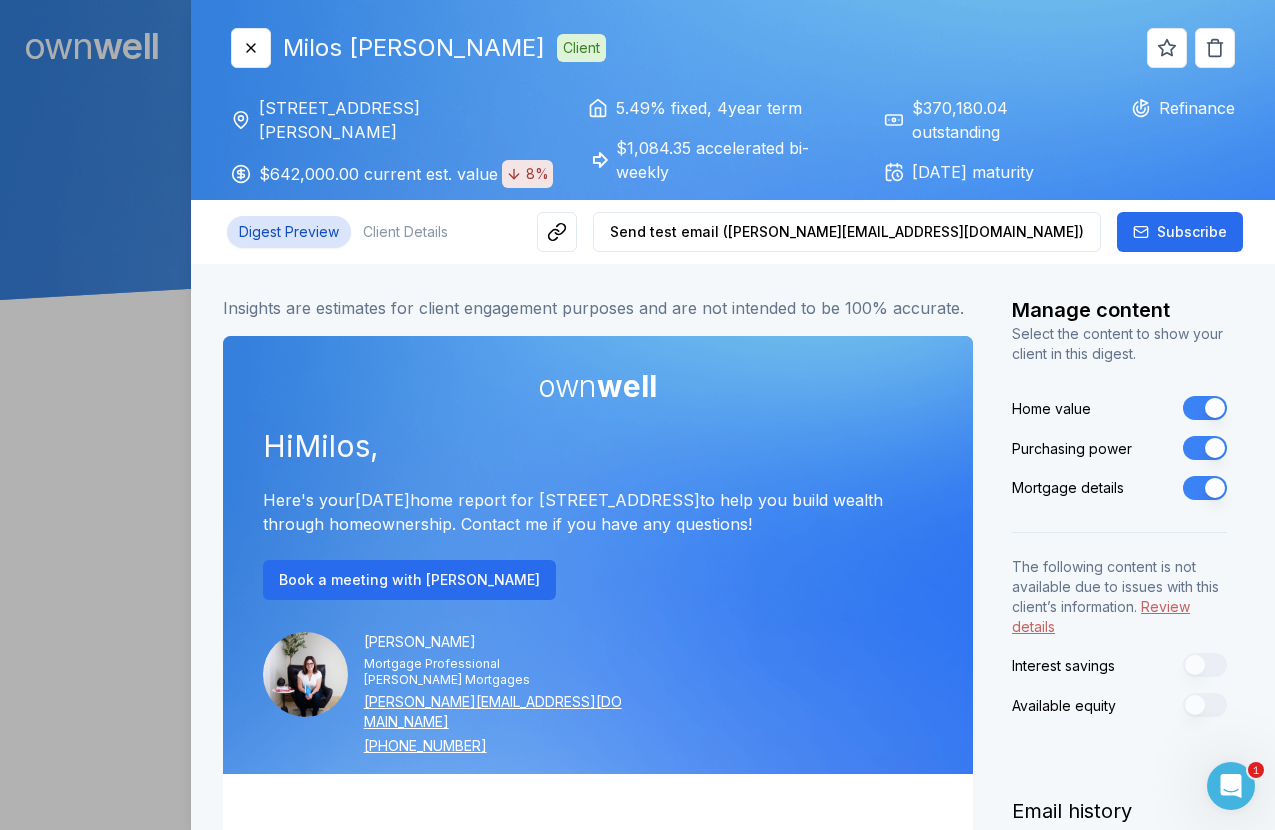 scroll, scrollTop: 0, scrollLeft: 0, axis: both 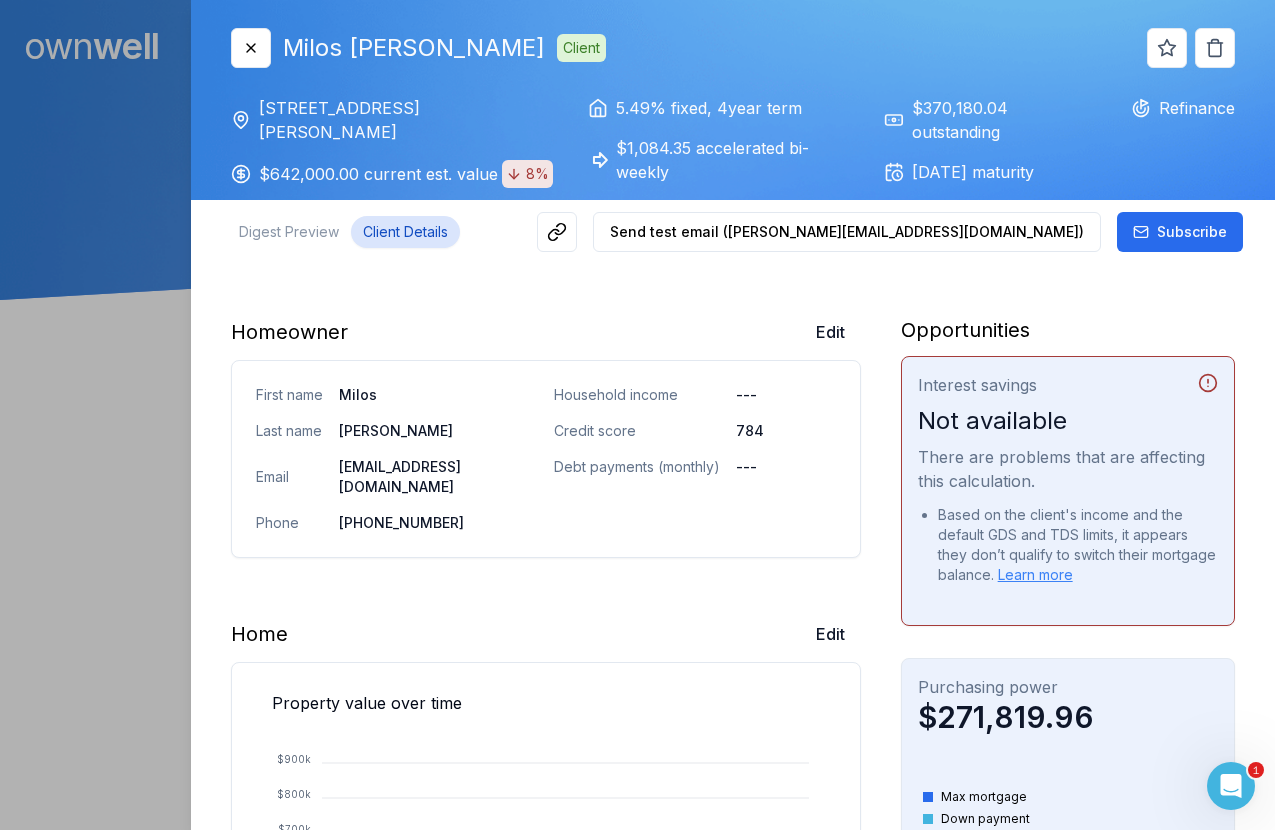 click on "Client Details" at bounding box center (405, 232) 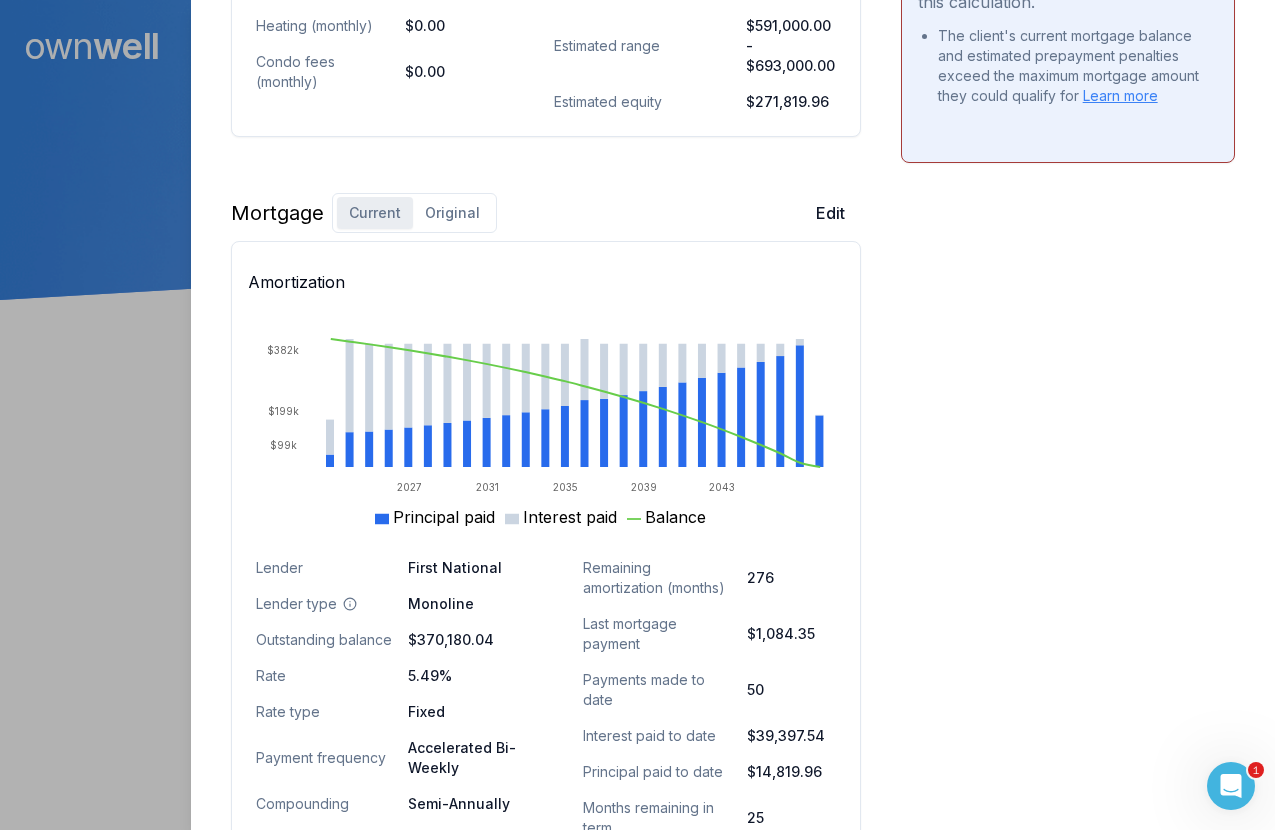 scroll, scrollTop: 1201, scrollLeft: 0, axis: vertical 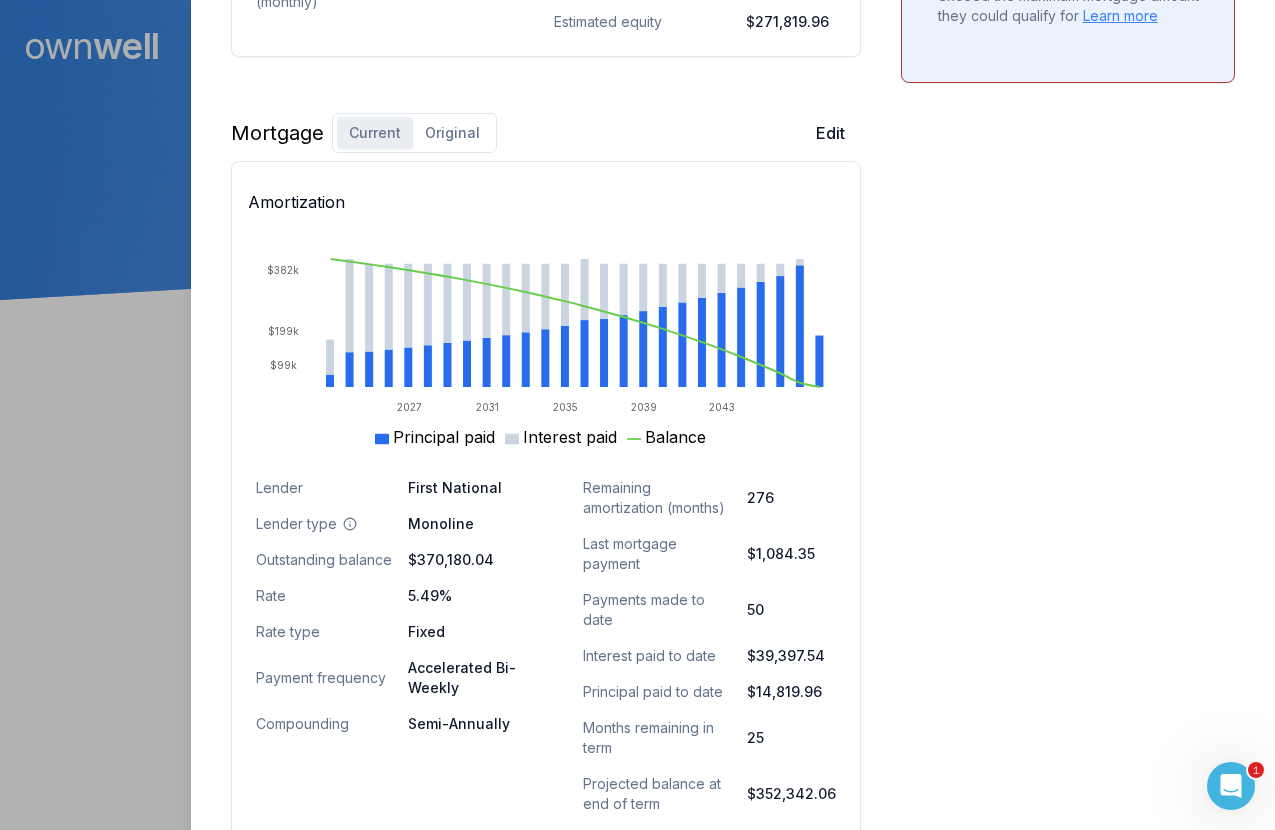 click on "Original" at bounding box center [452, 133] 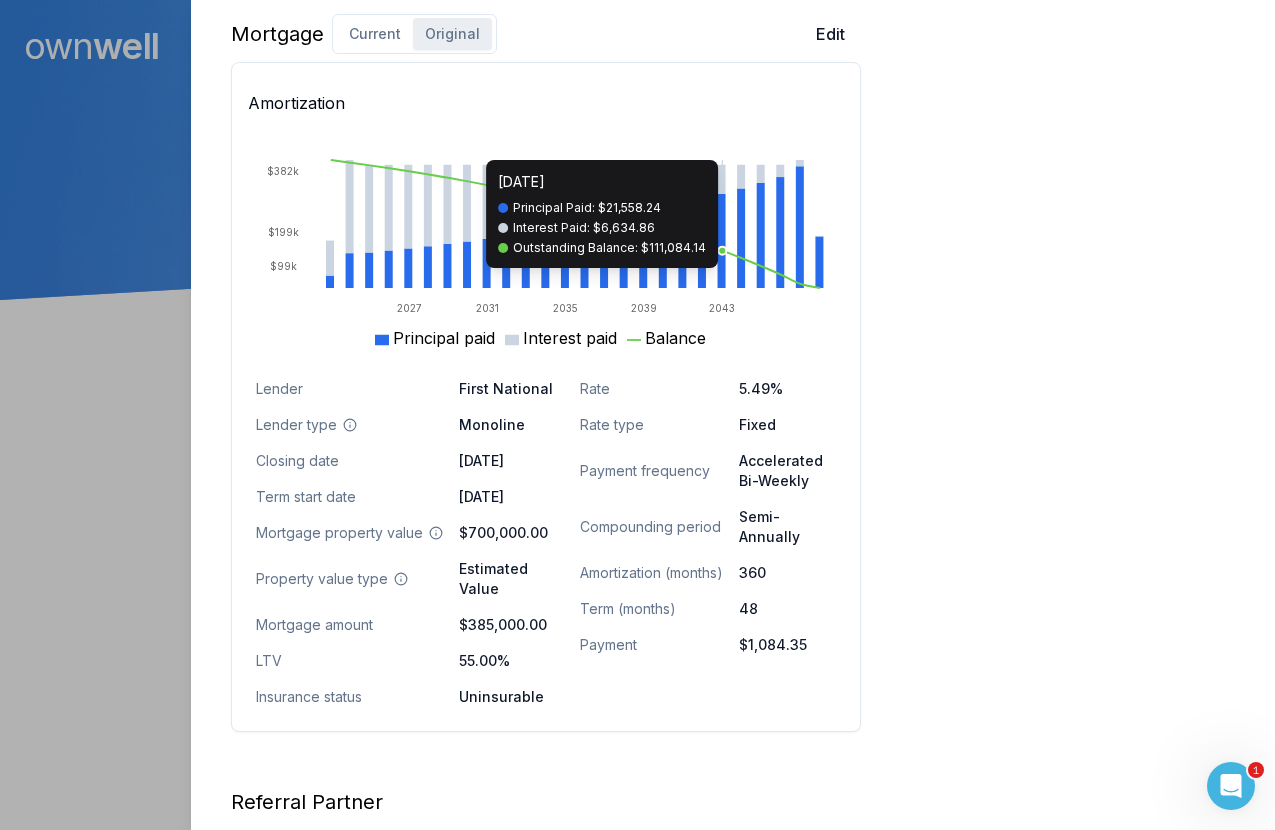 scroll, scrollTop: 1271, scrollLeft: 0, axis: vertical 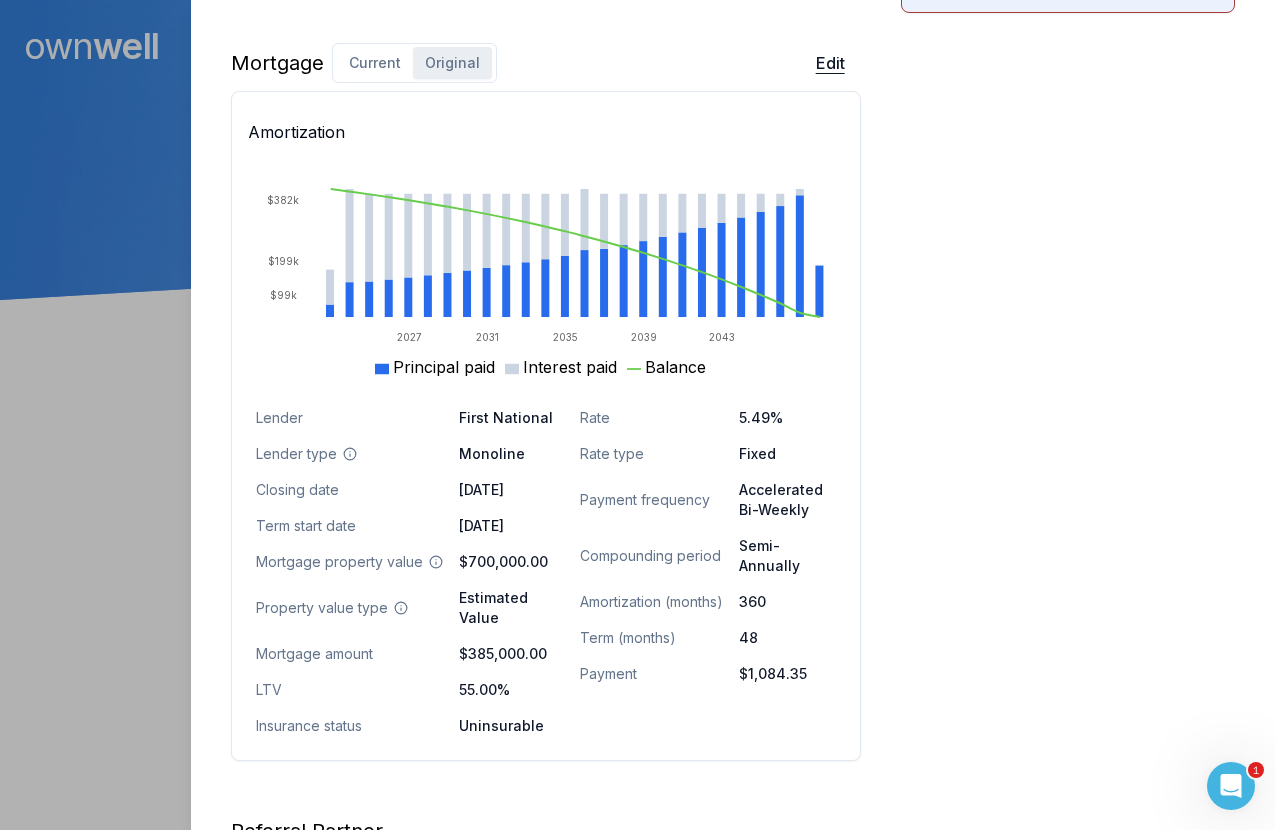 click on "Edit" at bounding box center (830, 63) 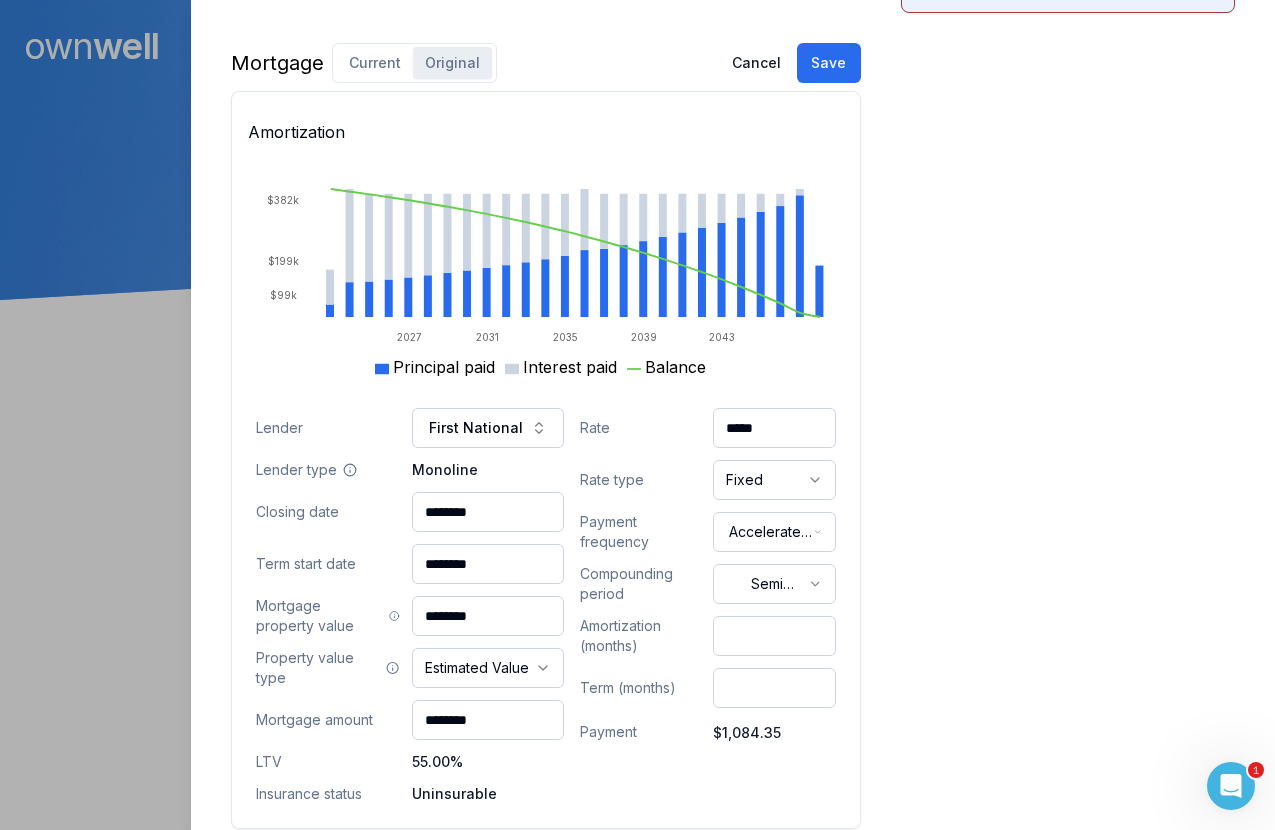 drag, startPoint x: 512, startPoint y: 550, endPoint x: 344, endPoint y: 534, distance: 168.76018 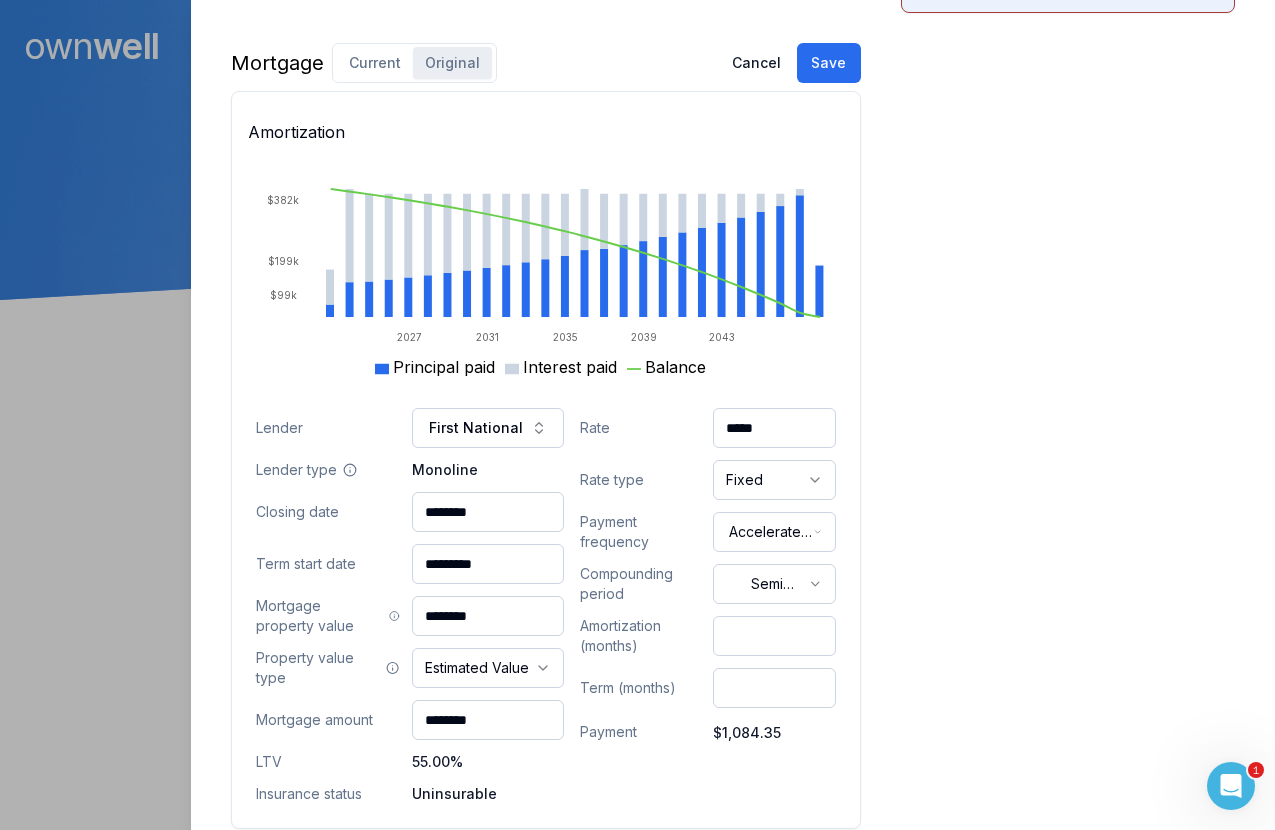 type on "********" 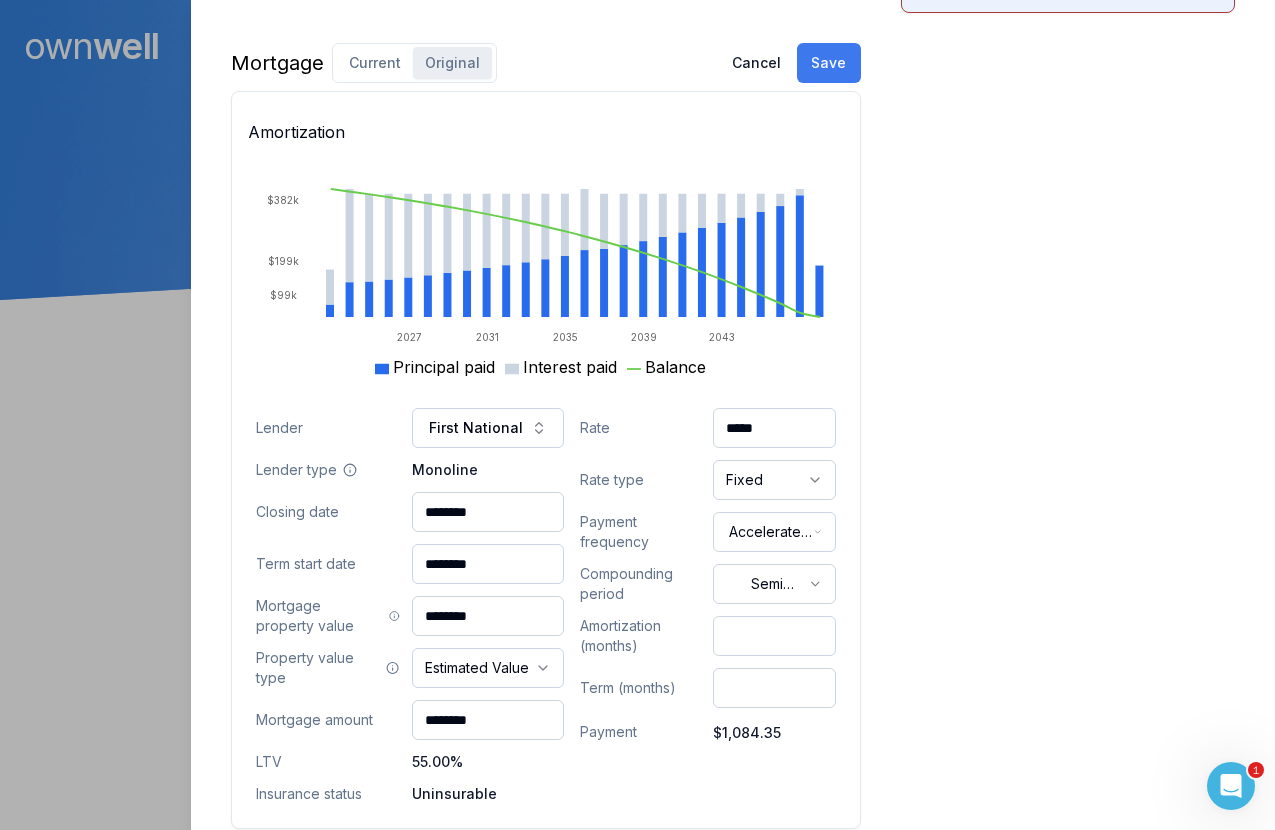 click on "Save" at bounding box center (829, 63) 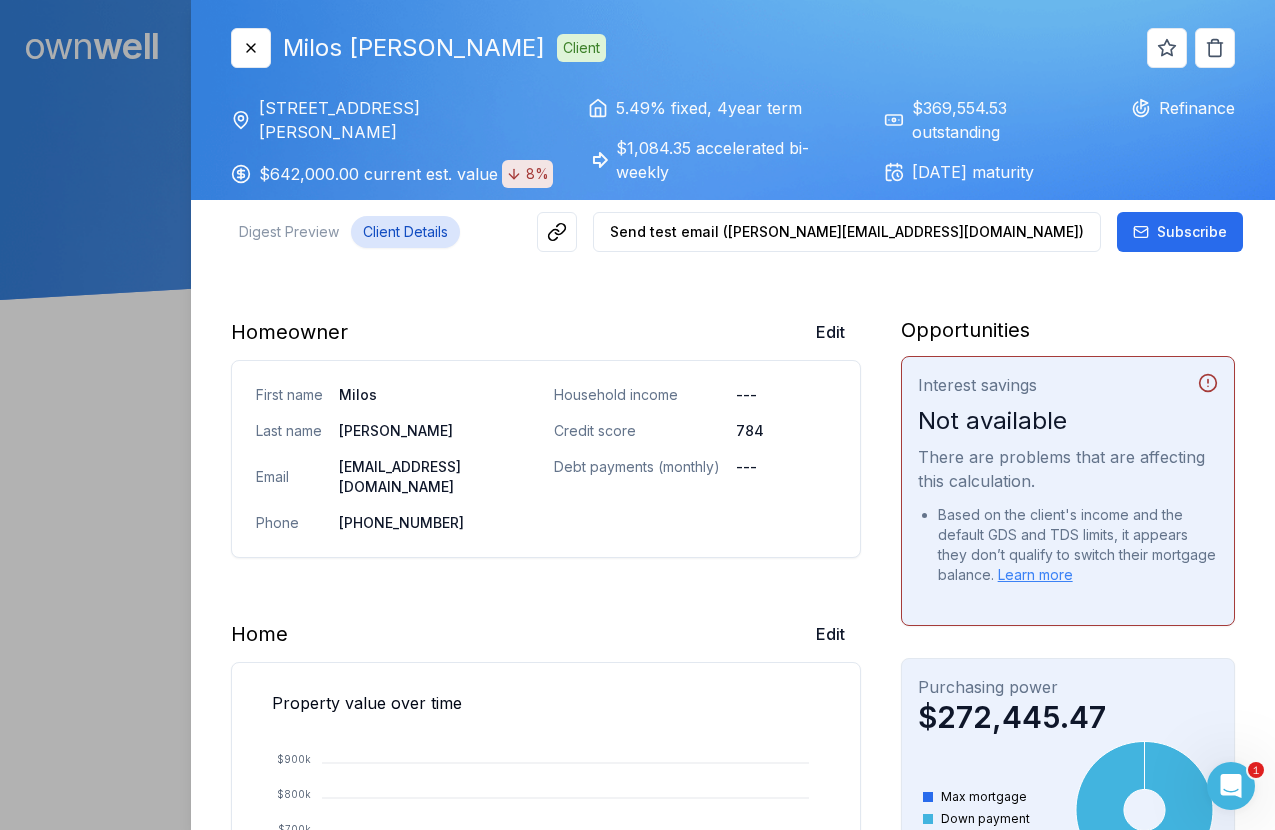 scroll, scrollTop: 0, scrollLeft: 0, axis: both 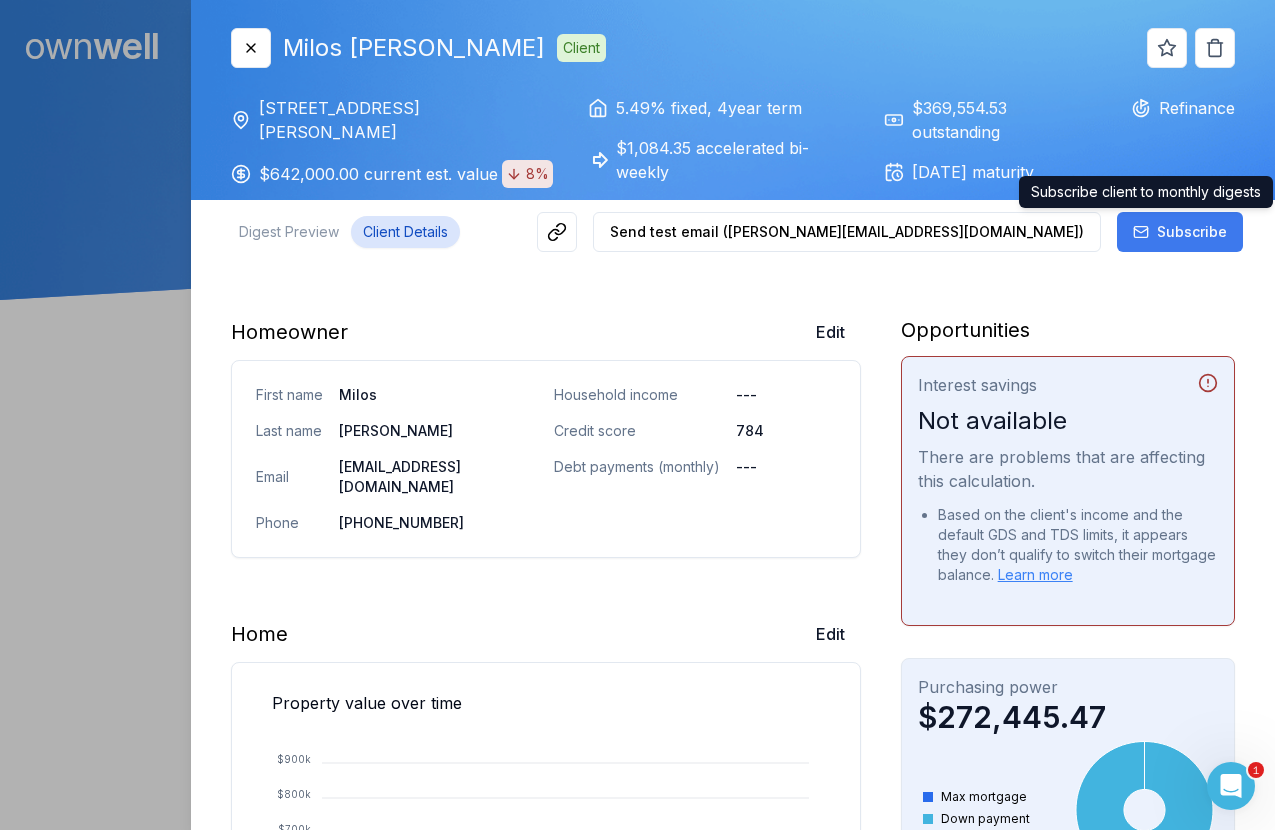 click on "Subscribe" at bounding box center (1192, 232) 